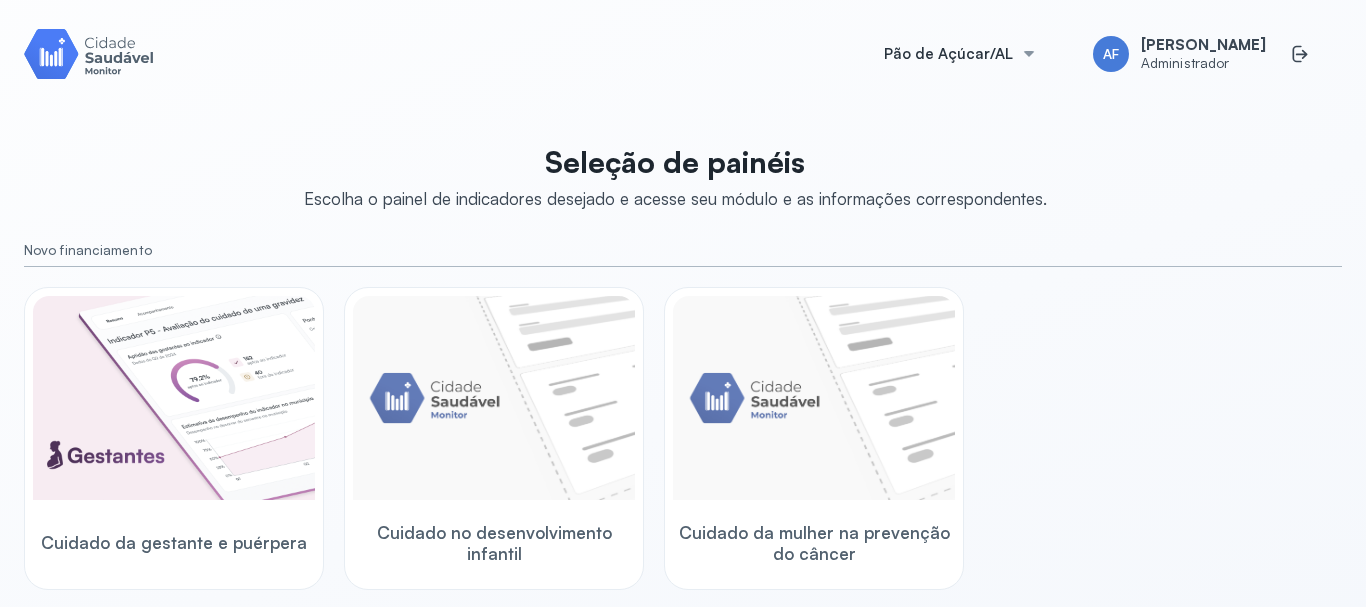 scroll, scrollTop: 0, scrollLeft: 0, axis: both 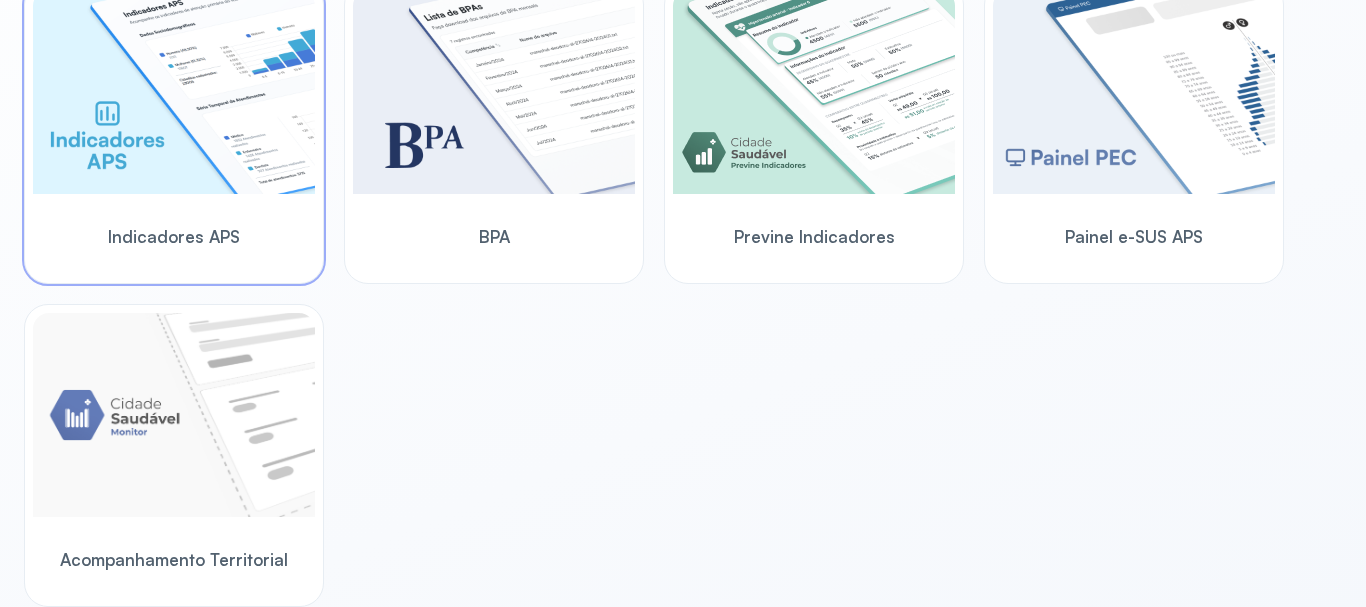 click on "Indicadores APS" at bounding box center [174, 236] 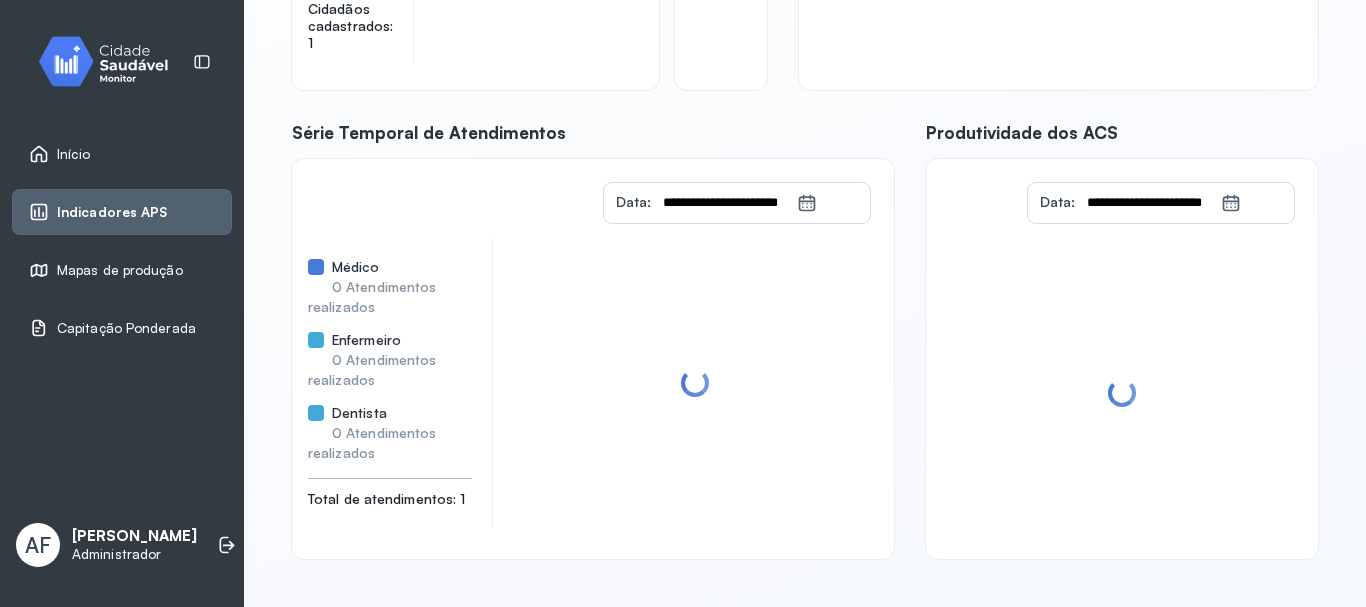 scroll, scrollTop: 414, scrollLeft: 0, axis: vertical 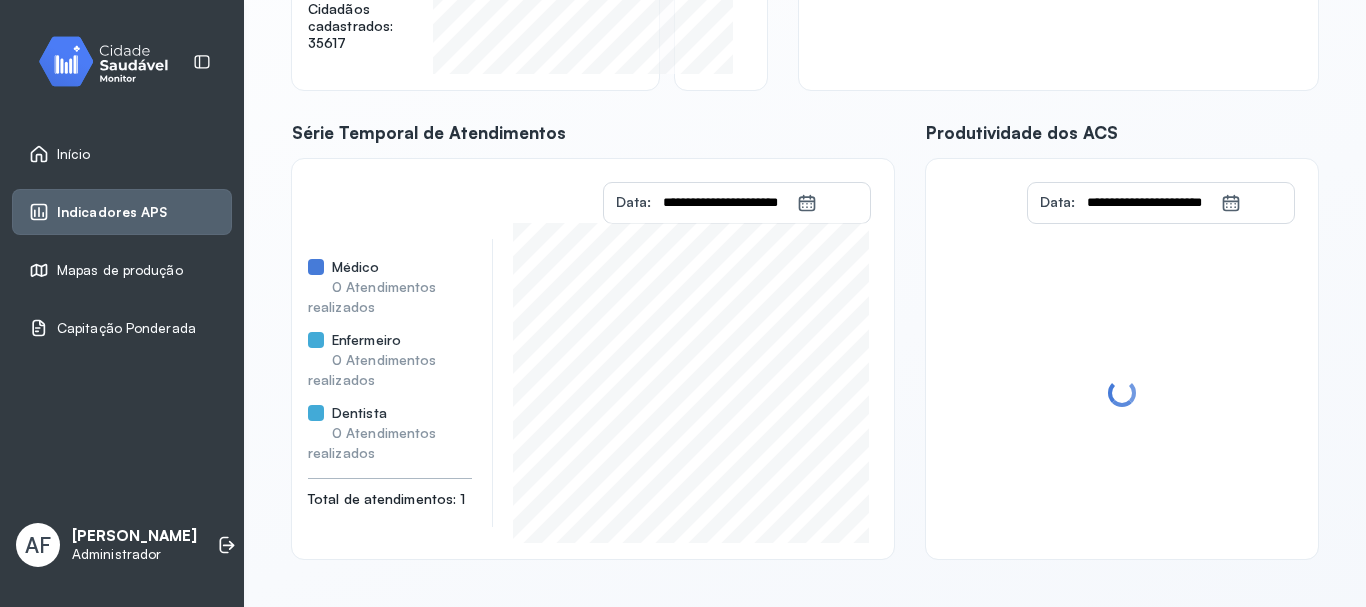 click on "Indicadores APS" at bounding box center (112, 212) 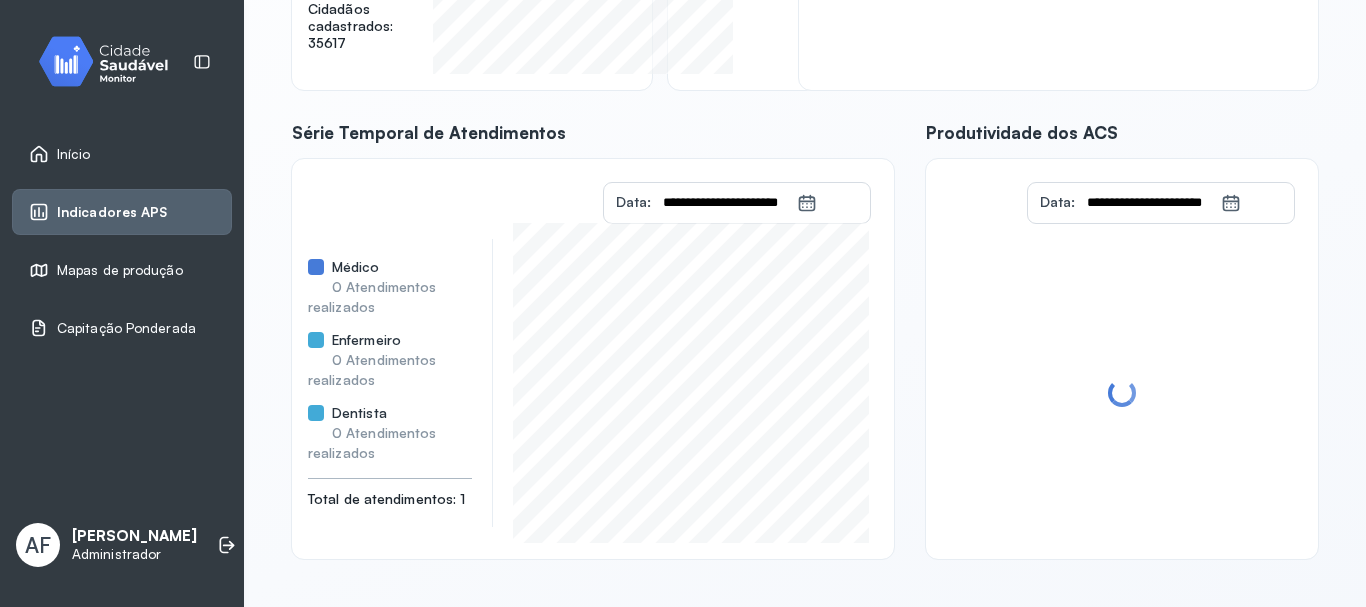click on "Indicadores APS" at bounding box center [112, 212] 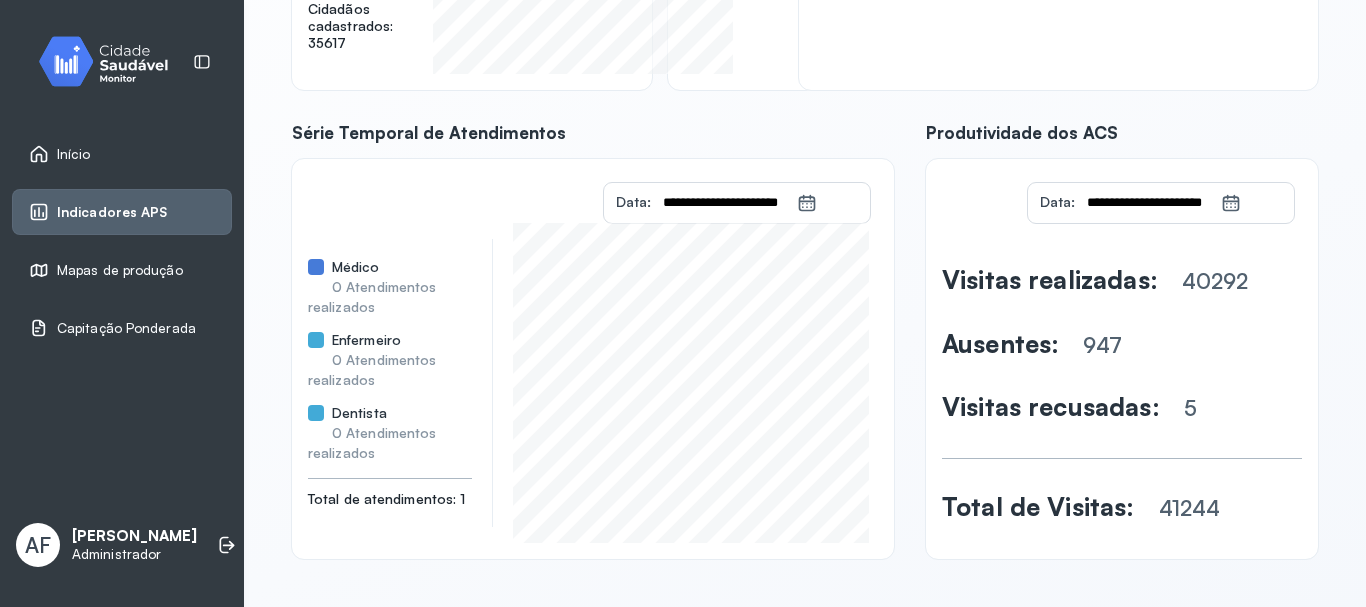 click on "Indicadores APS" at bounding box center [122, 212] 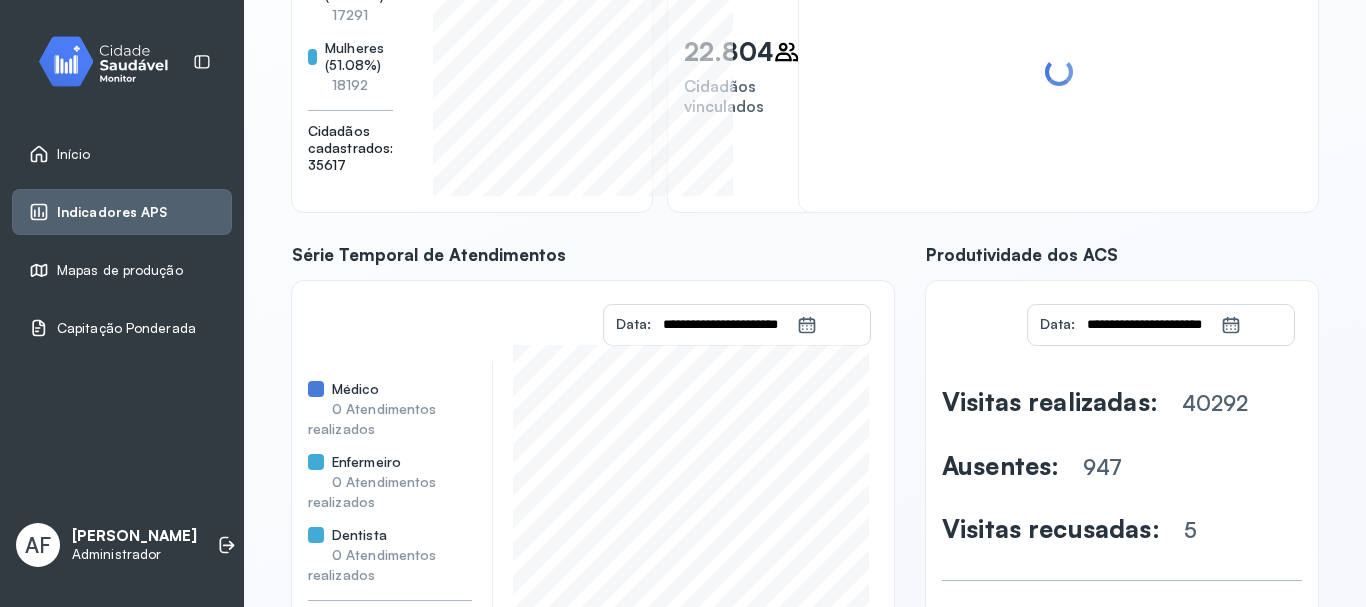 scroll, scrollTop: 414, scrollLeft: 0, axis: vertical 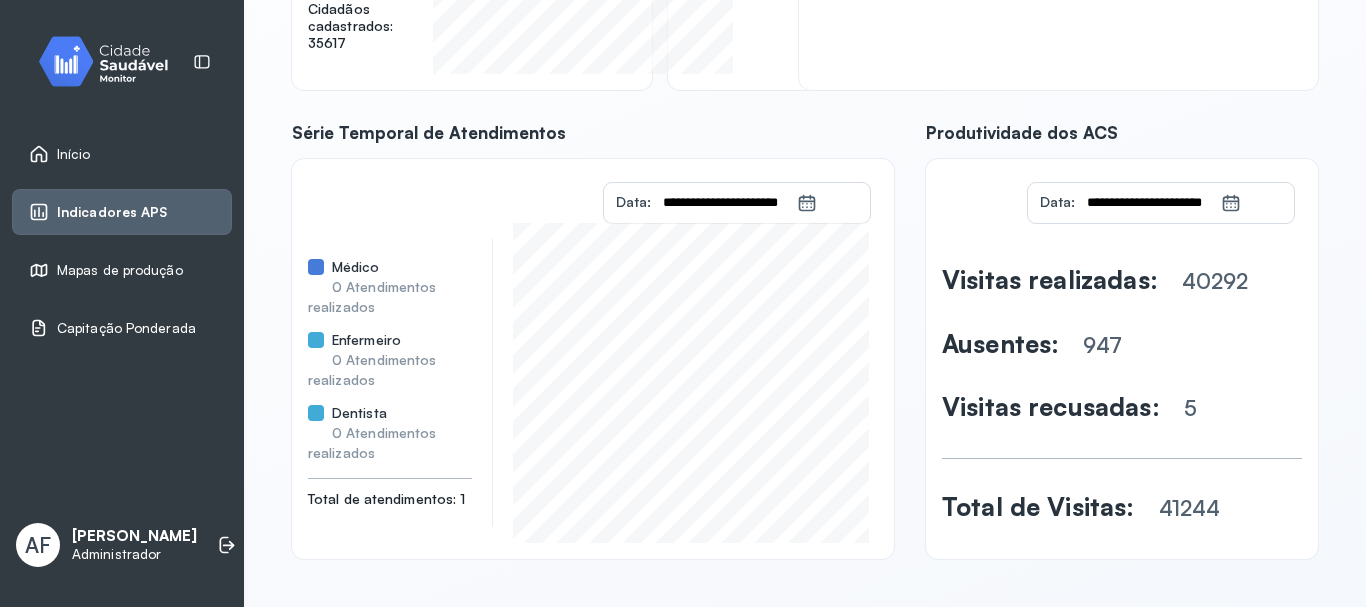 click on "Capitação Ponderada" at bounding box center (126, 328) 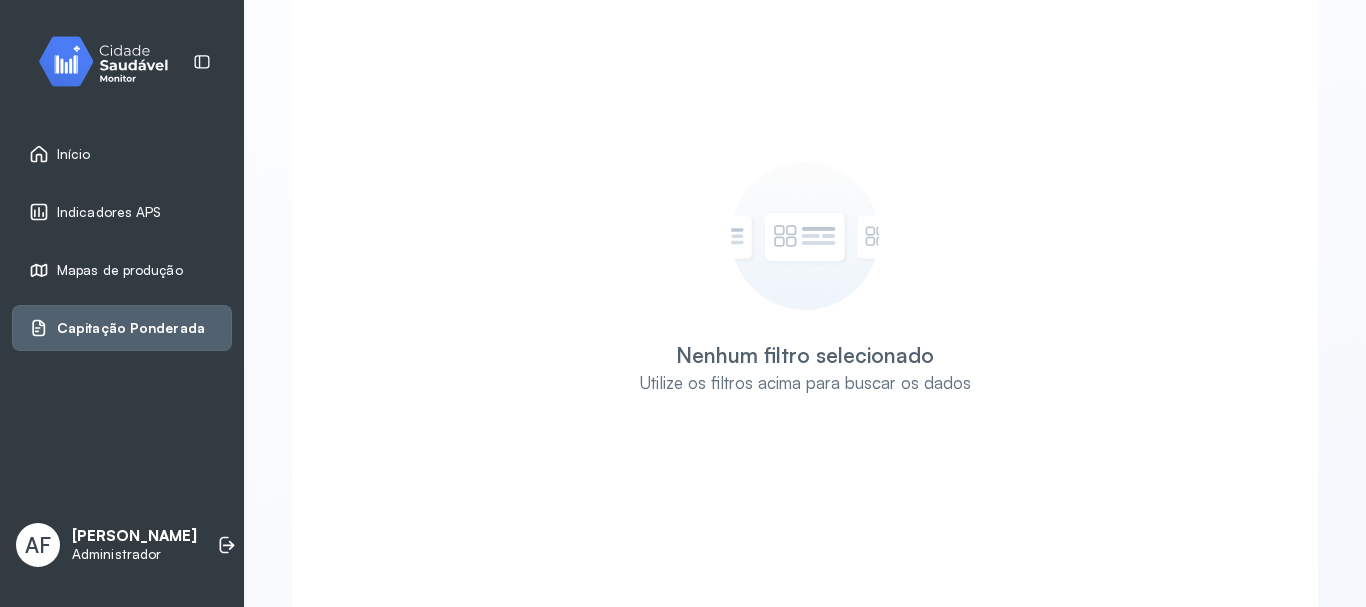 click 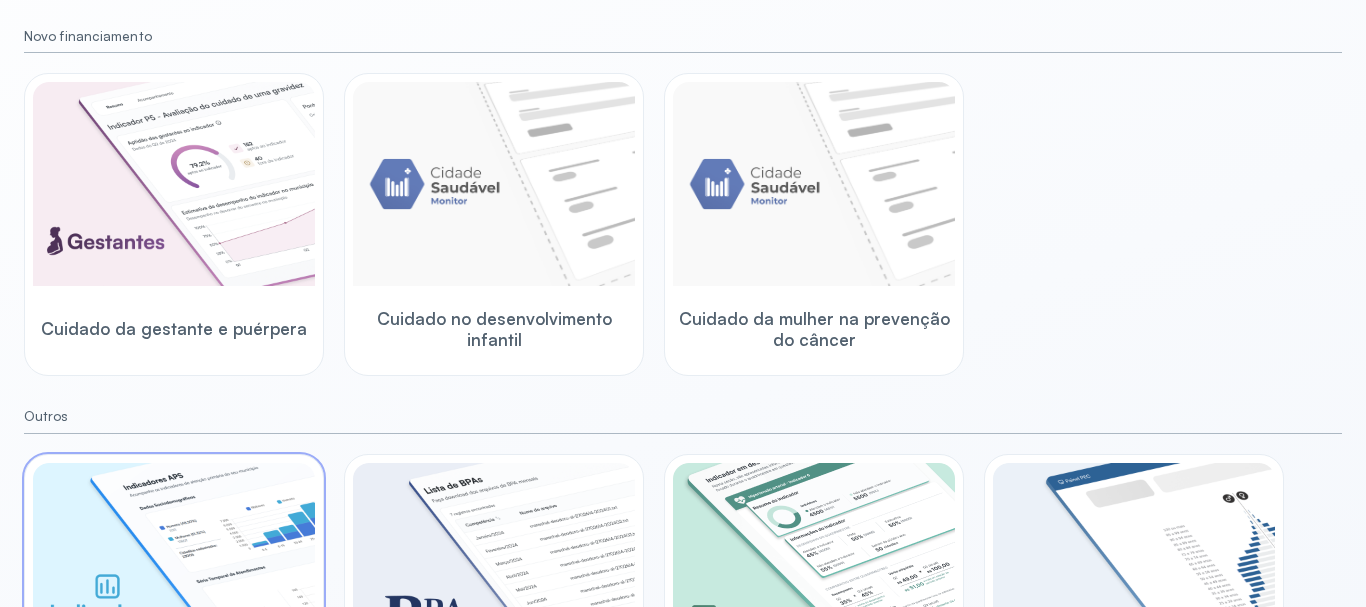 scroll, scrollTop: 514, scrollLeft: 0, axis: vertical 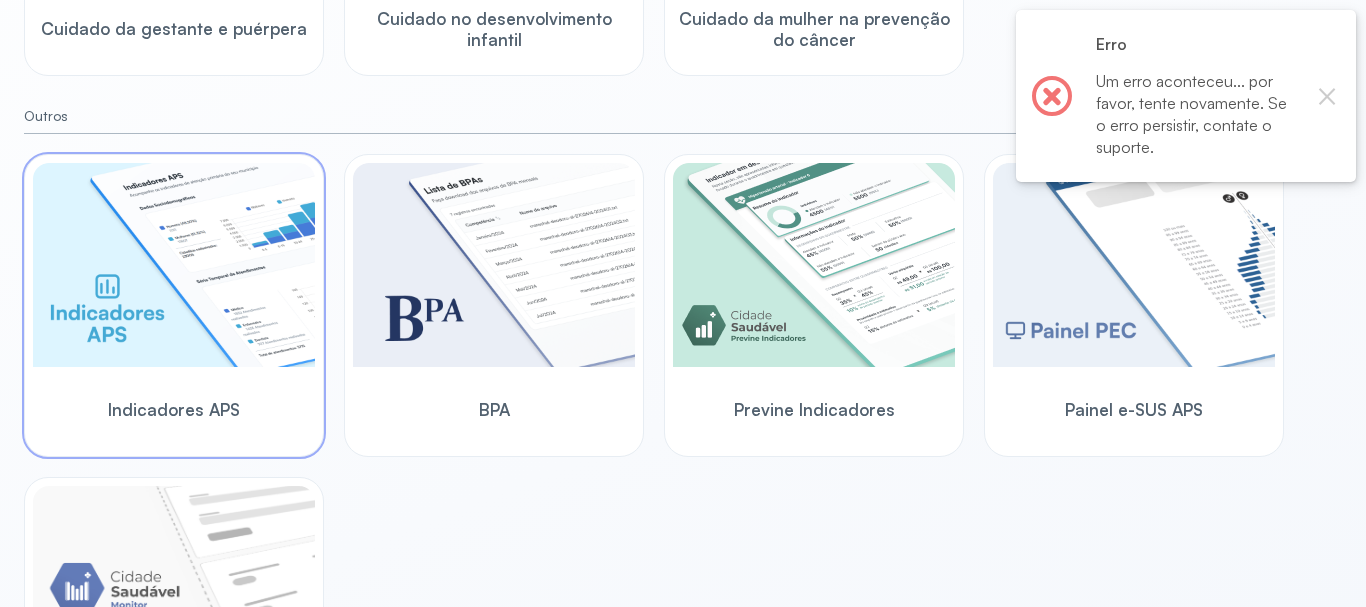 click on "Indicadores APS" at bounding box center [174, 409] 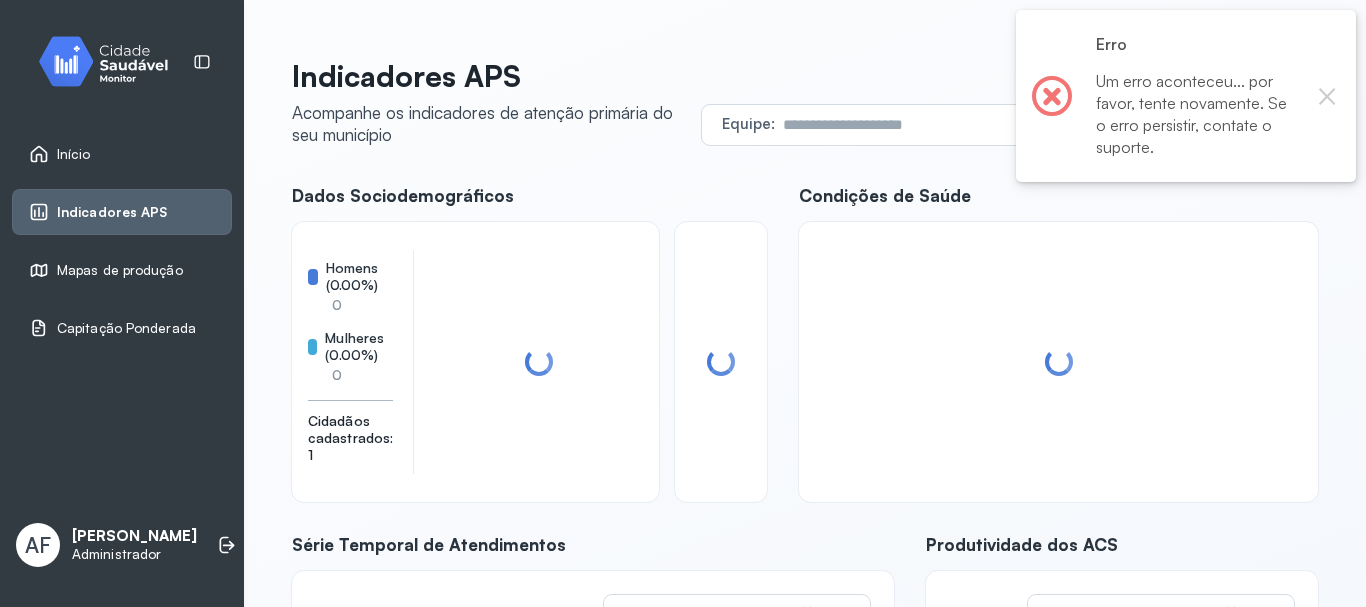 scroll, scrollTop: 0, scrollLeft: 0, axis: both 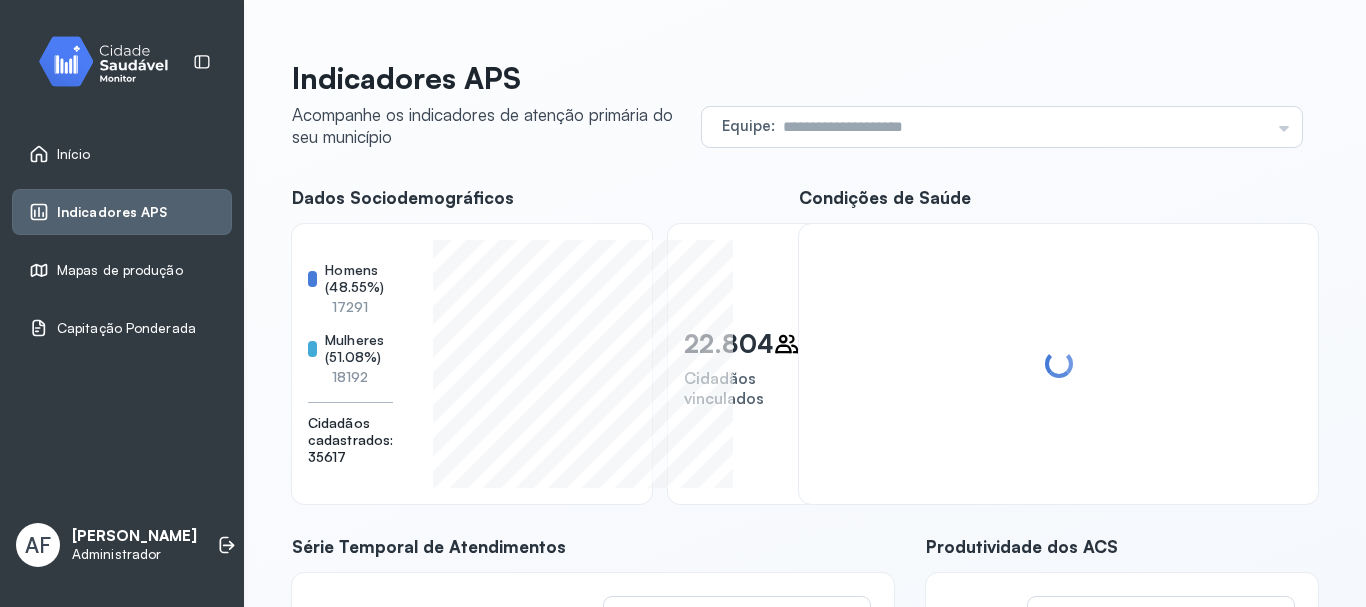 click 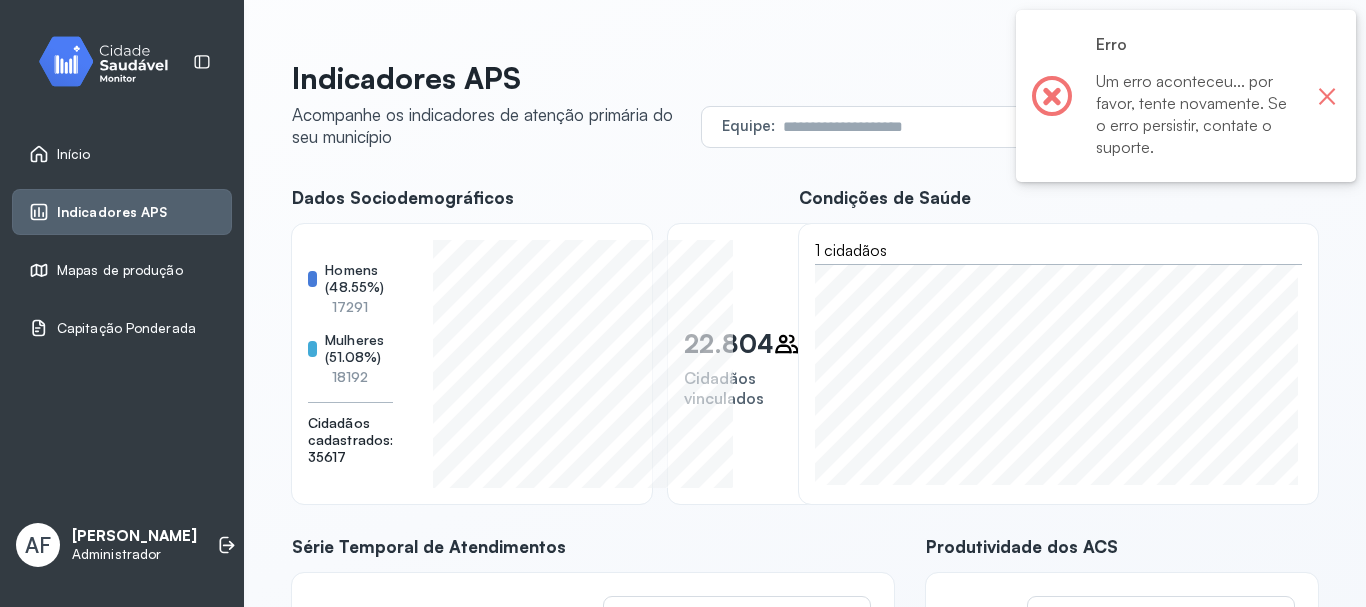 click on "×" at bounding box center (1327, 96) 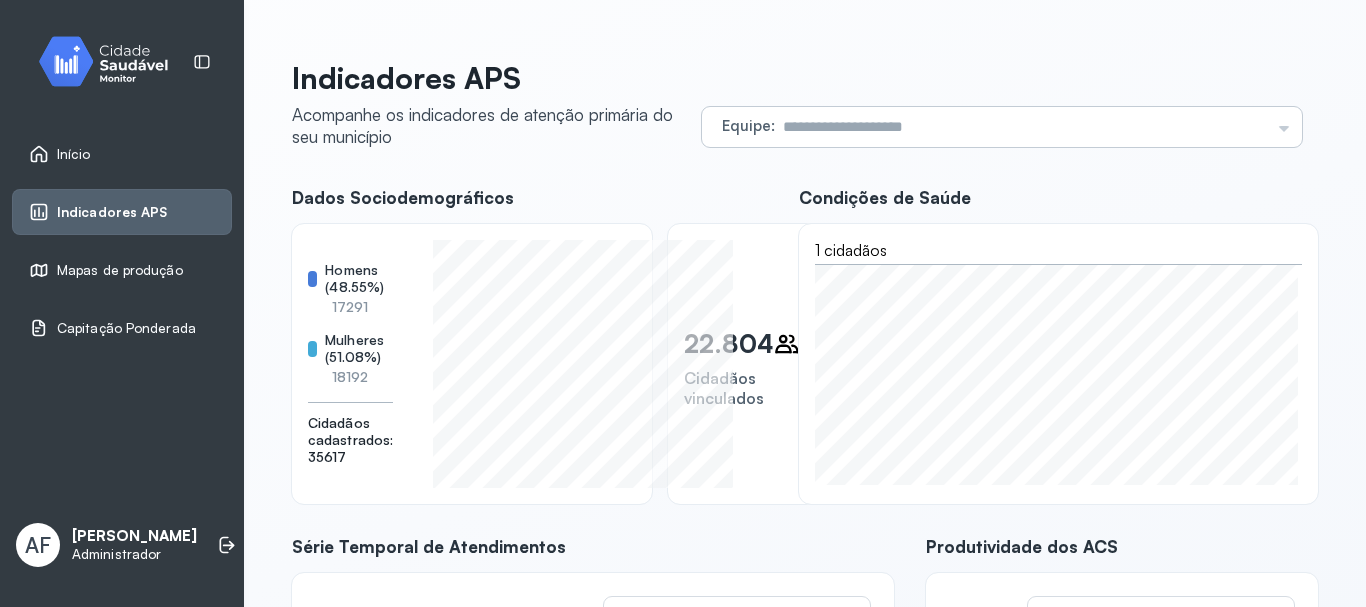 click on "Equipe Todas as equipes EQUIPE SAUDE FAMILIA [PERSON_NAME] USF JACAREZINHO 2719274 ESF JAPAO 2719282 ESF NOSSA SENHORA DA SAUDE PSF II - CS DR [PERSON_NAME] 2719185 ESF IMPUEIRAS 2719266 PSF I - UNIDADE 3719219 ESF 11 [PERSON_NAME] ESF 6 -[PERSON_NAME] P S LAGOA DE PEDRA 2719258 ESF 10 [GEOGRAPHIC_DATA]" at bounding box center [1002, 127] 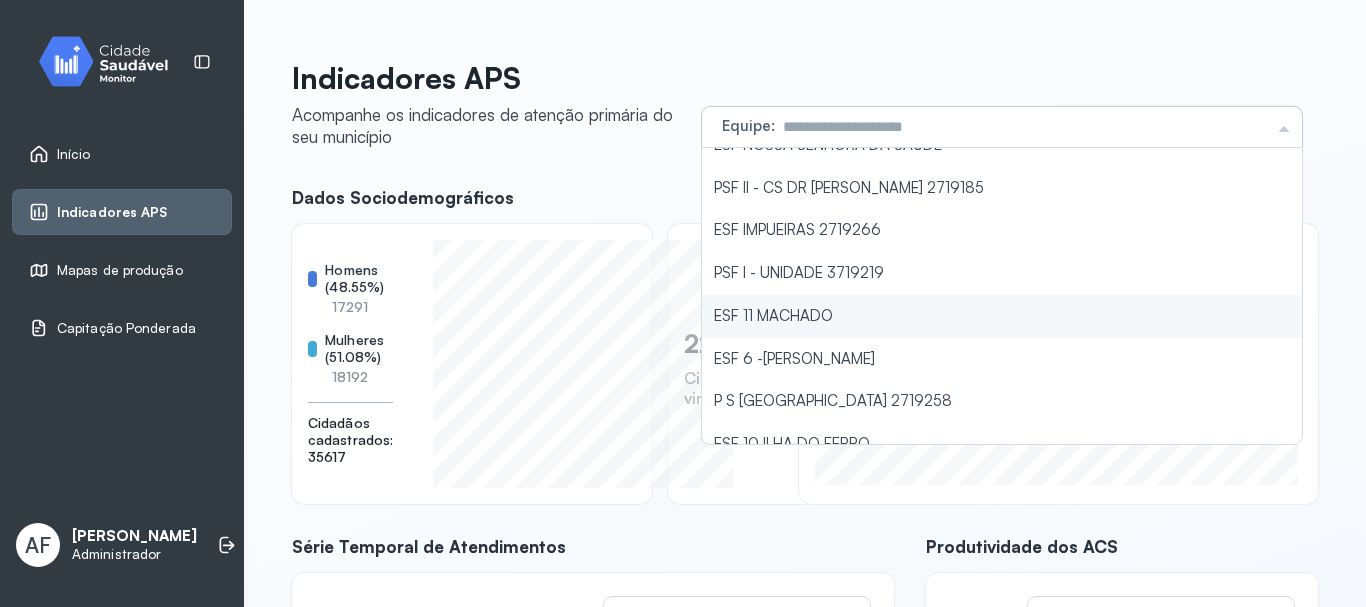 scroll, scrollTop: 200, scrollLeft: 0, axis: vertical 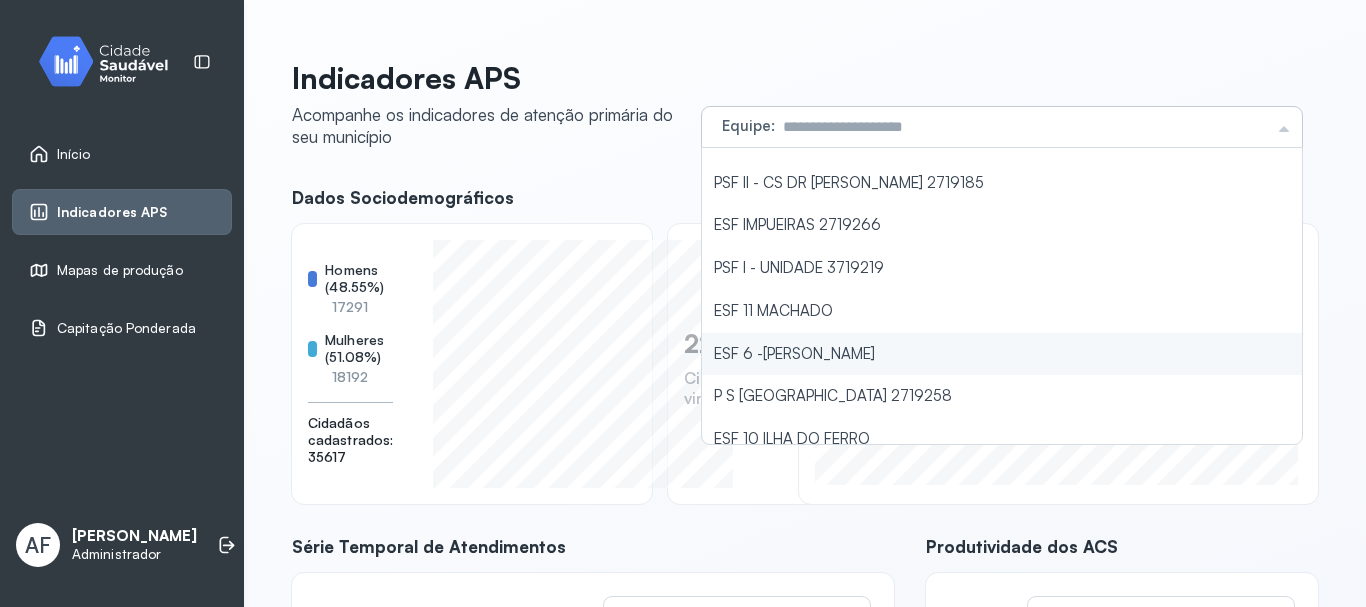 type on "**********" 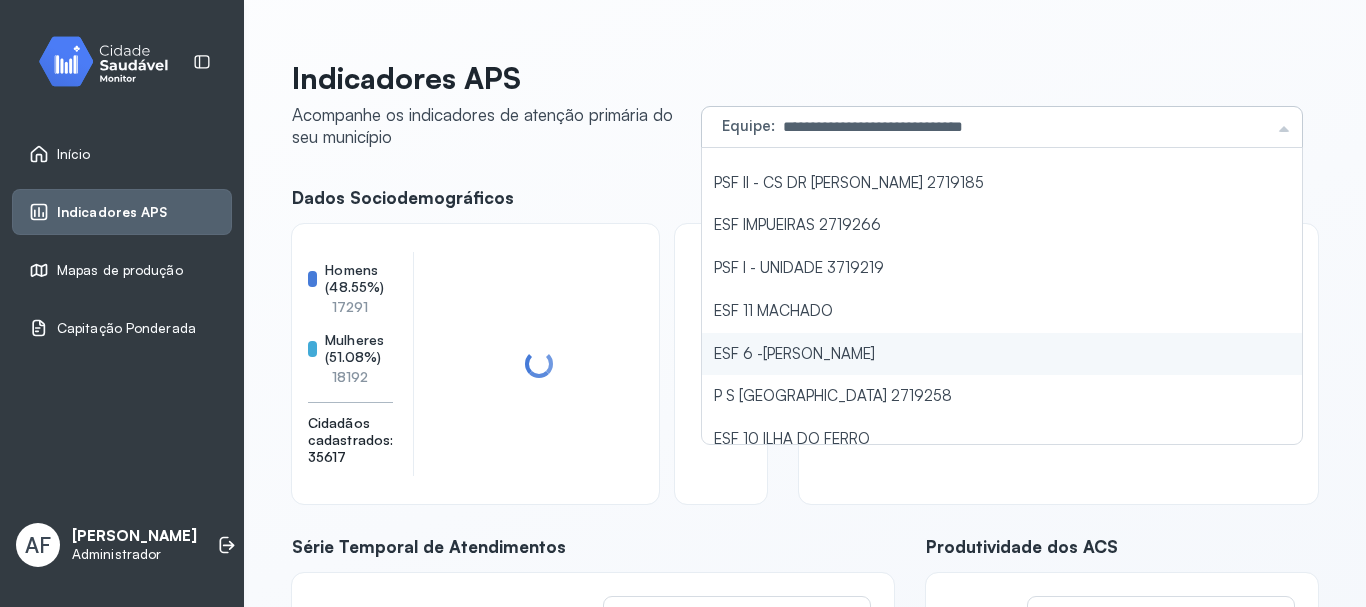 click on "ESF 6 -[PERSON_NAME]" 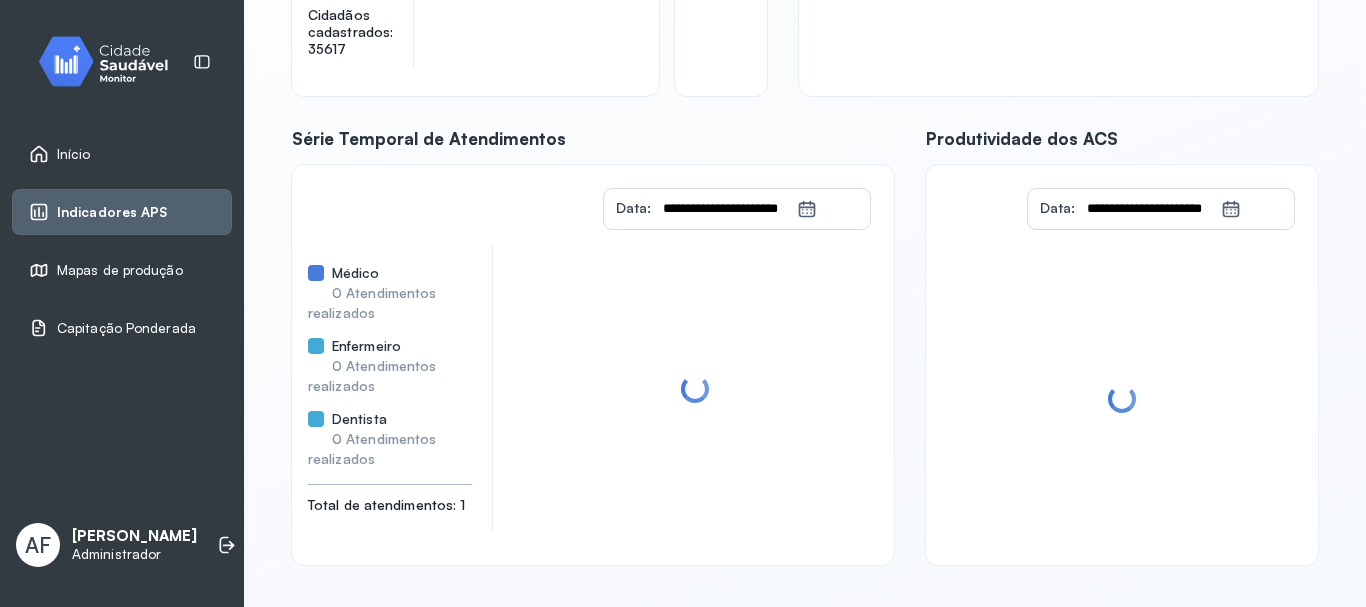 scroll, scrollTop: 414, scrollLeft: 0, axis: vertical 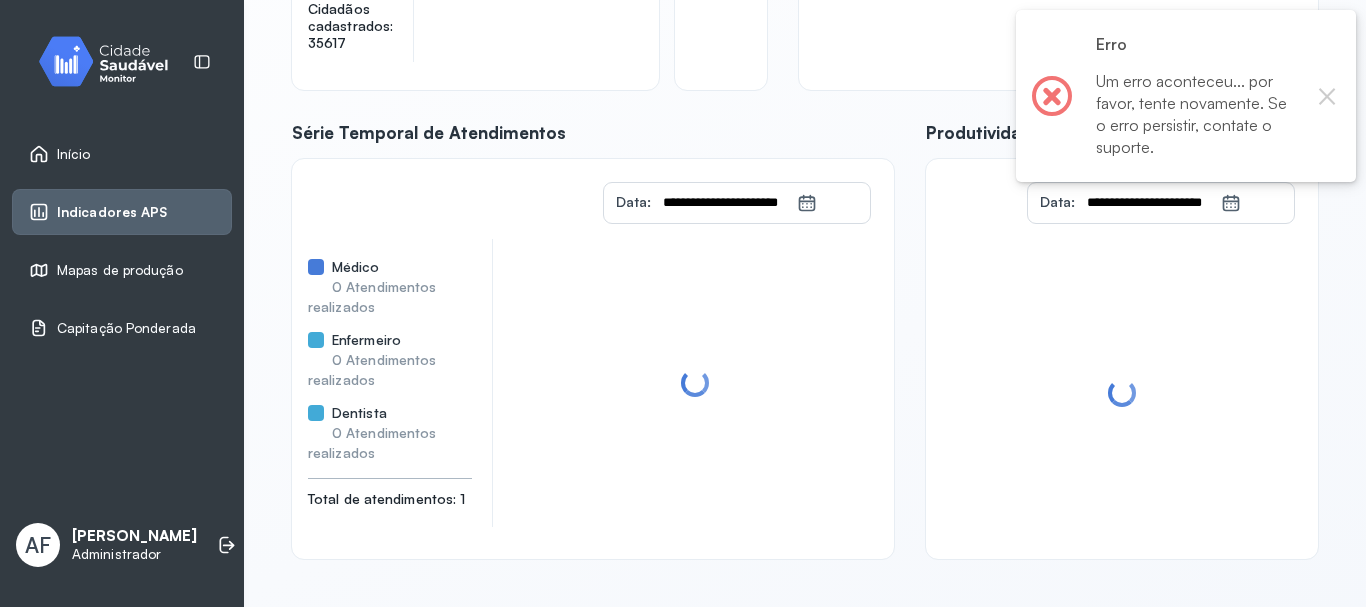 click on "Início" at bounding box center [74, 154] 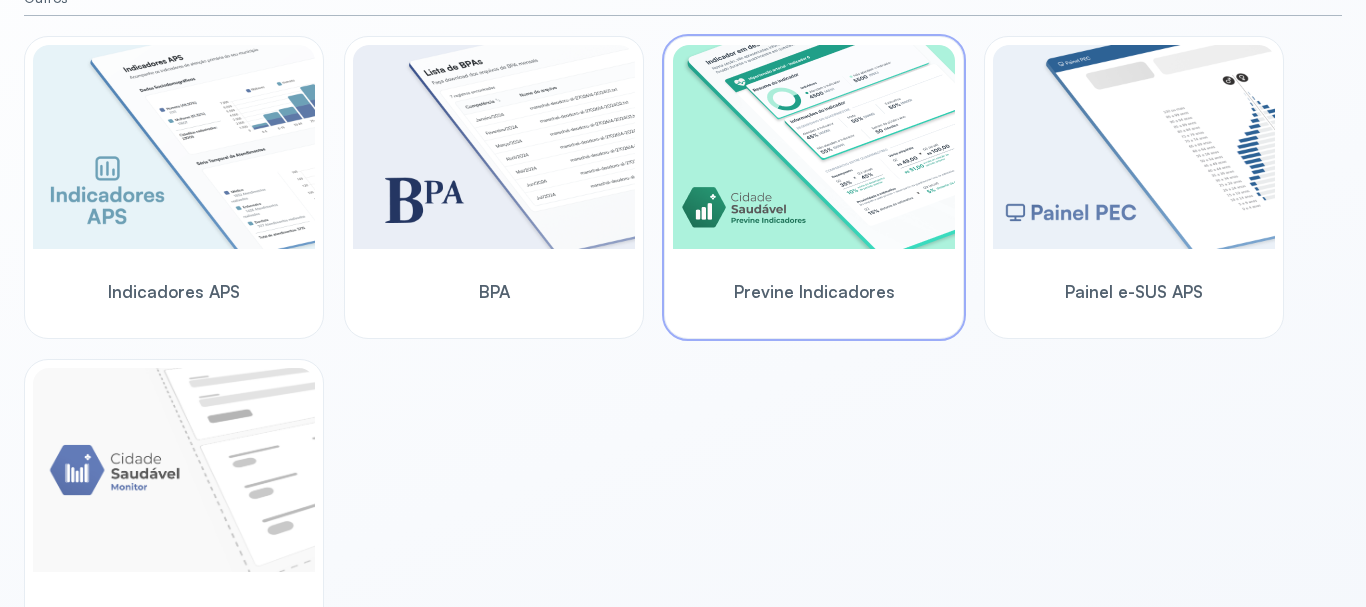 scroll, scrollTop: 687, scrollLeft: 0, axis: vertical 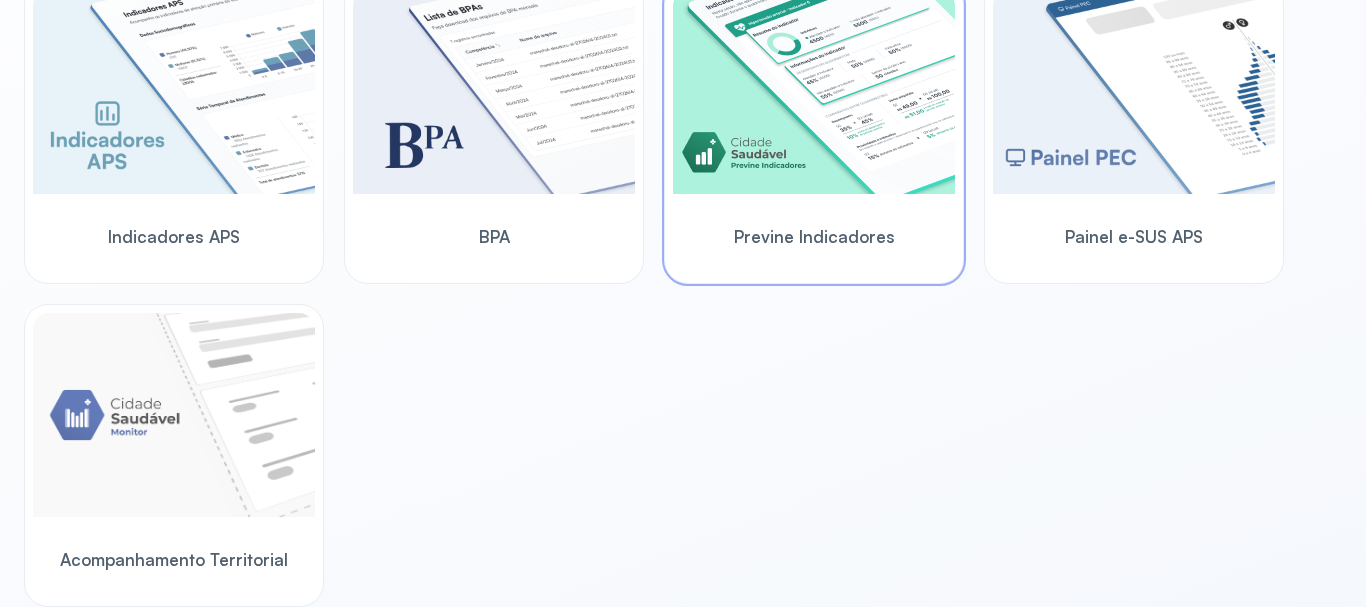 click on "Previne Indicadores" at bounding box center (814, 236) 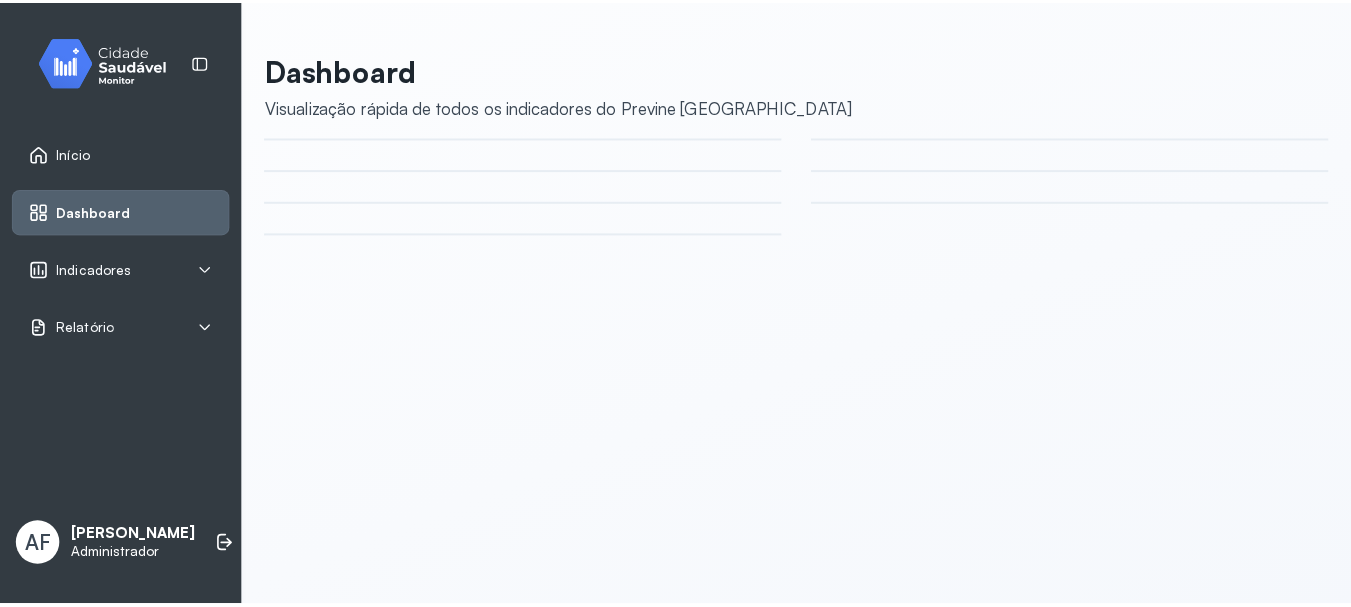 scroll, scrollTop: 0, scrollLeft: 0, axis: both 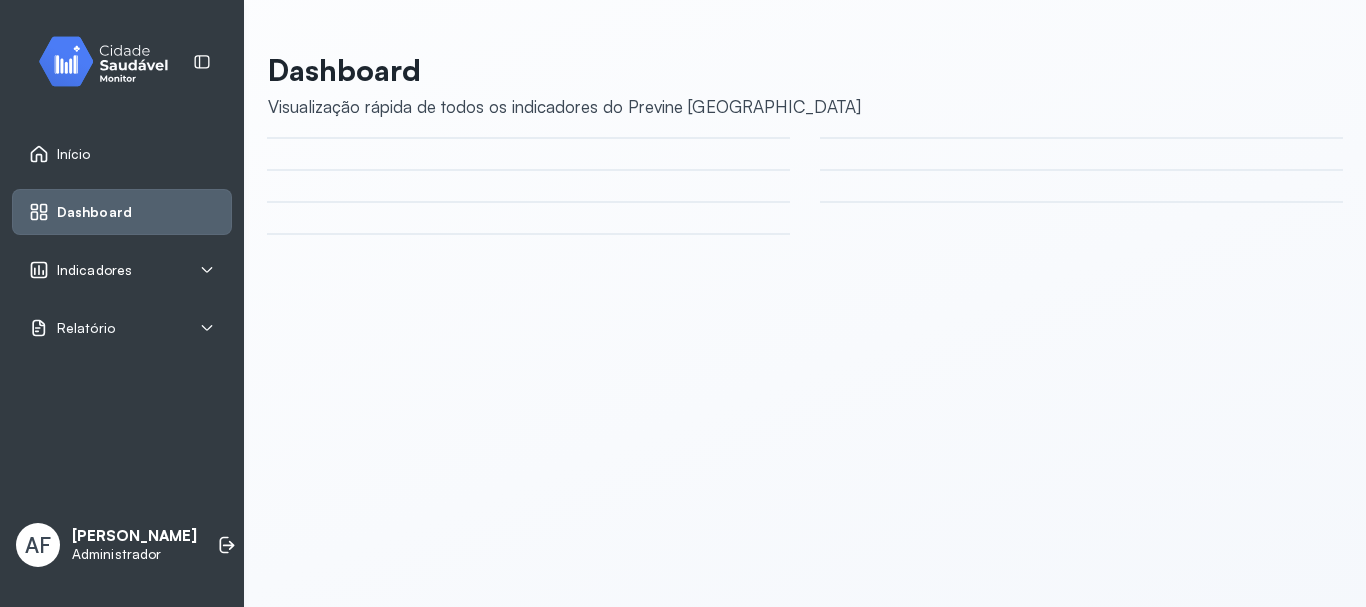 click on "Indicadores" at bounding box center (122, 270) 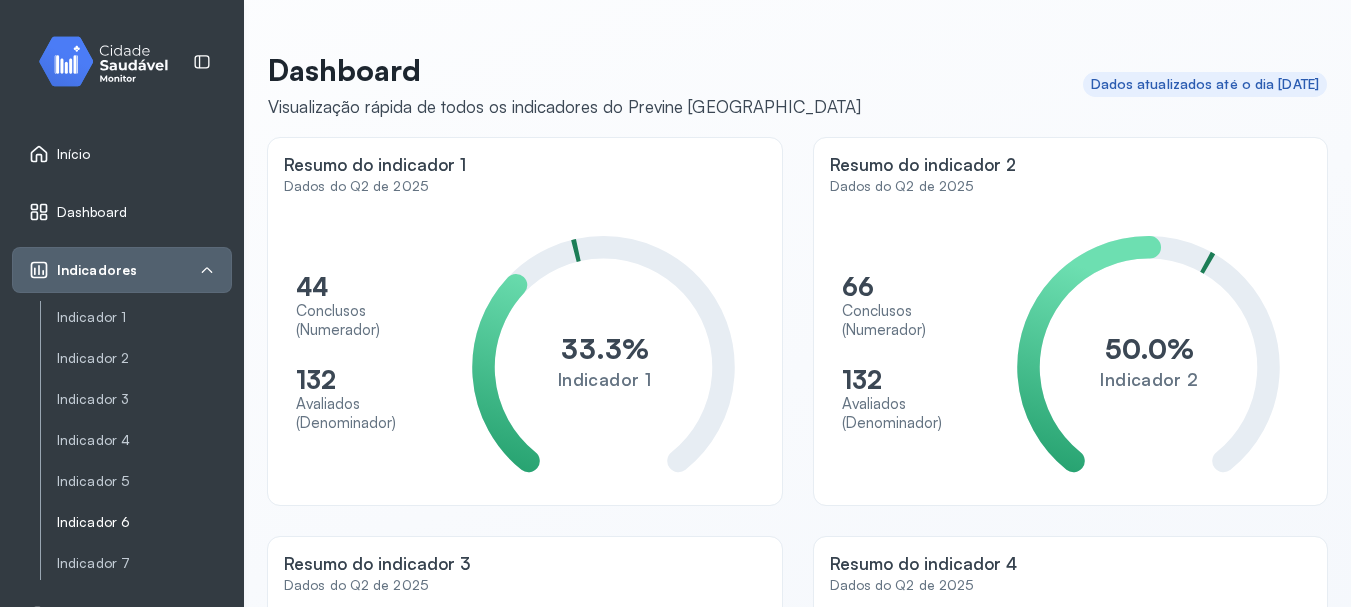 scroll, scrollTop: 117, scrollLeft: 0, axis: vertical 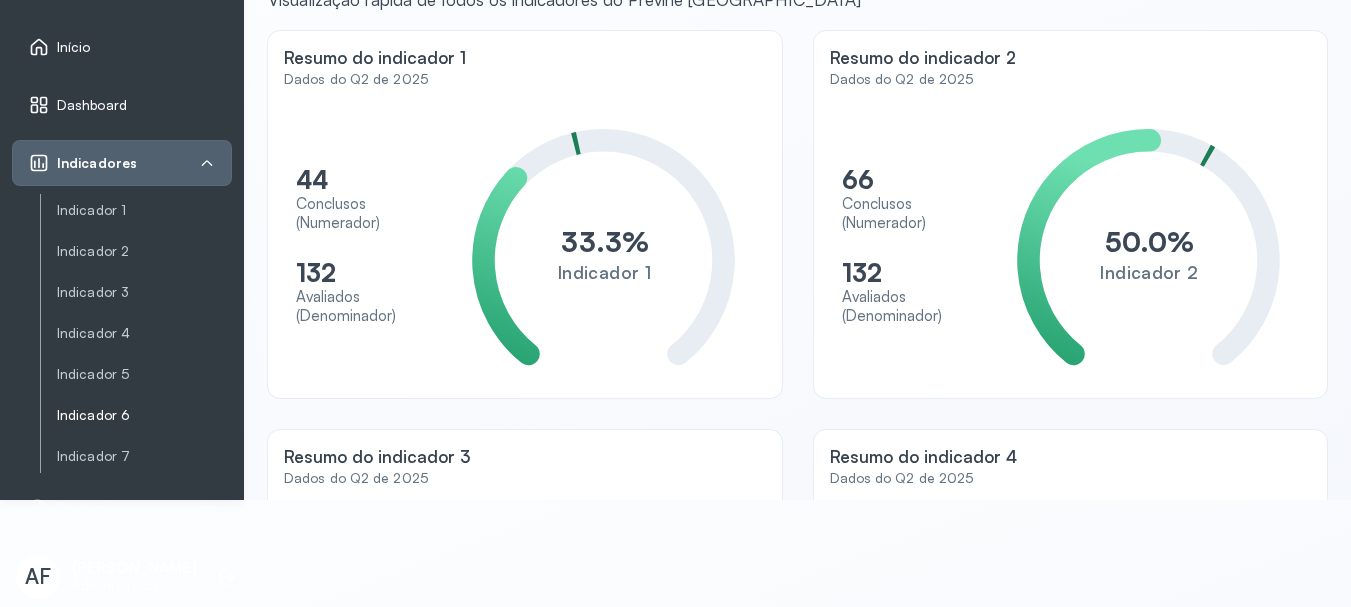 click on "Indicador 6" at bounding box center (144, 415) 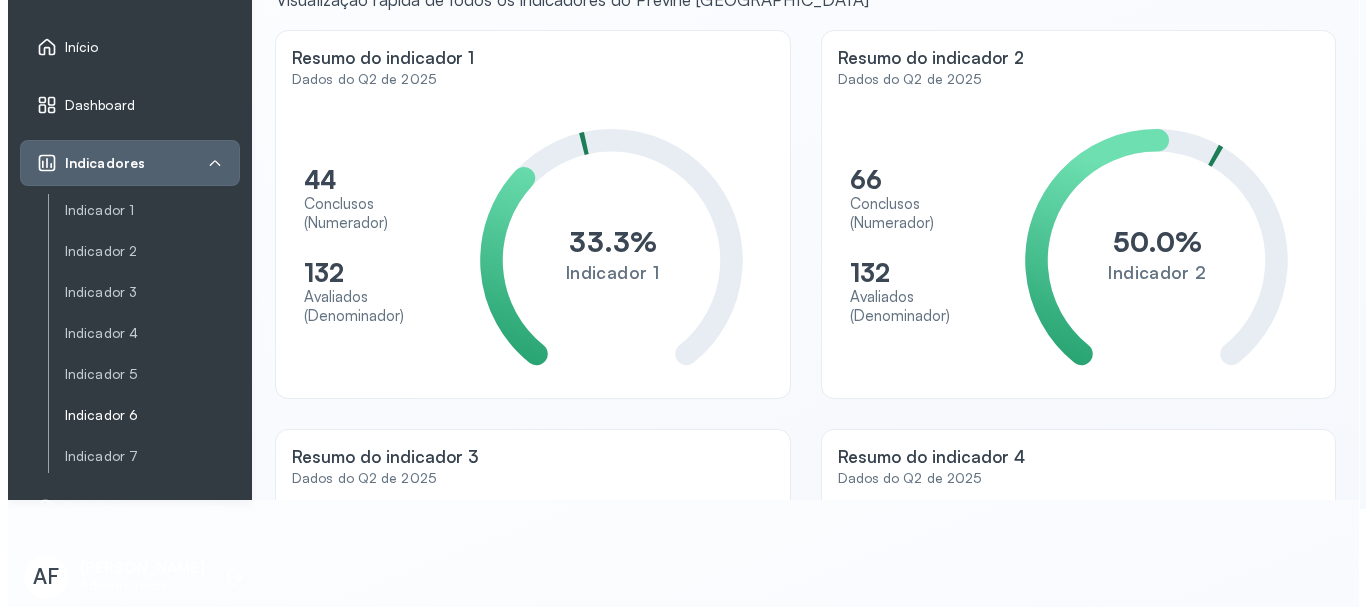 scroll, scrollTop: 0, scrollLeft: 0, axis: both 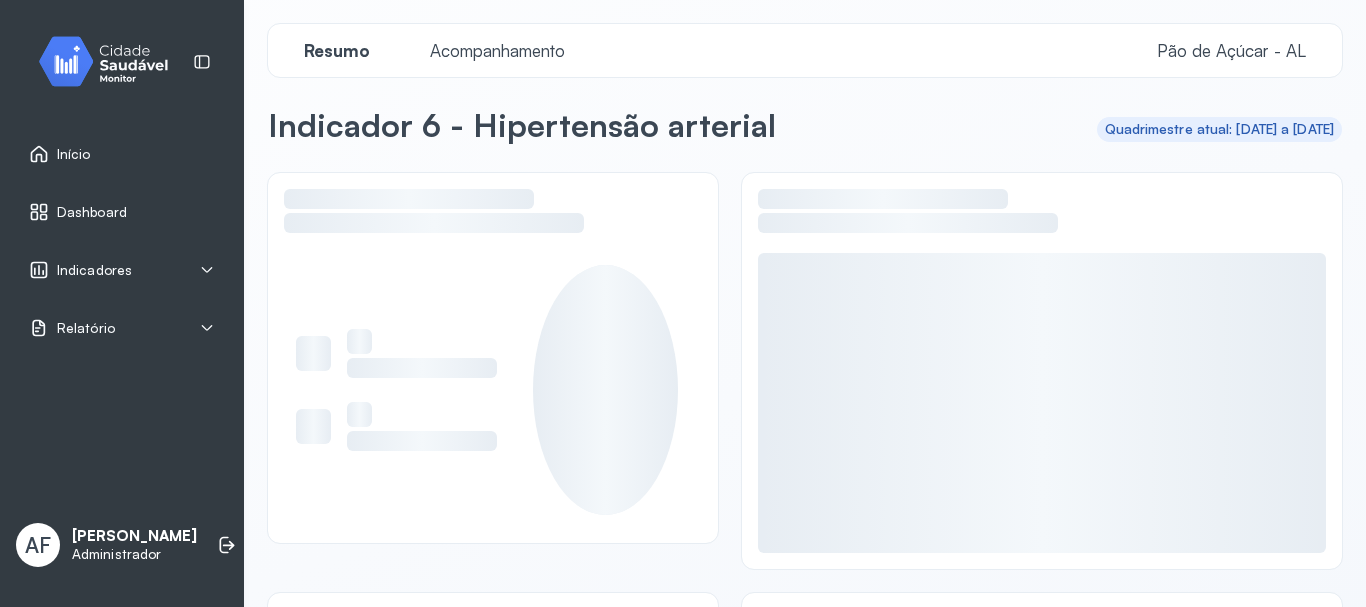 click on "Resumo Acompanhamento Pão de Açúcar - AL" 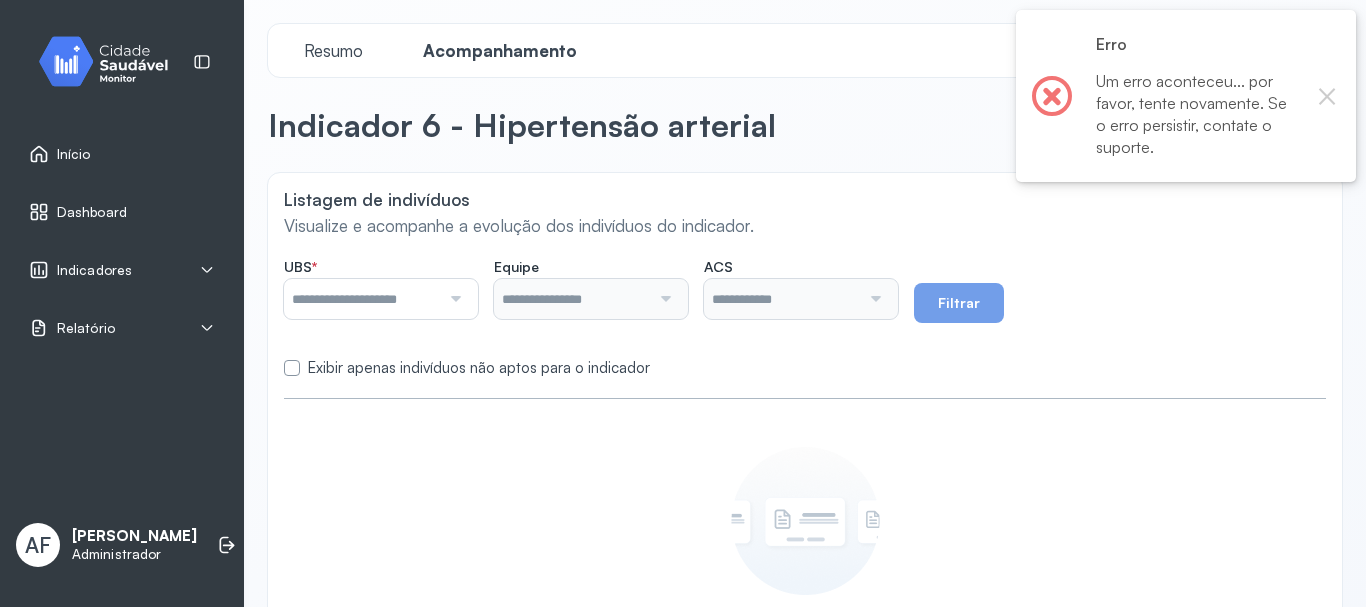 click at bounding box center (453, 299) 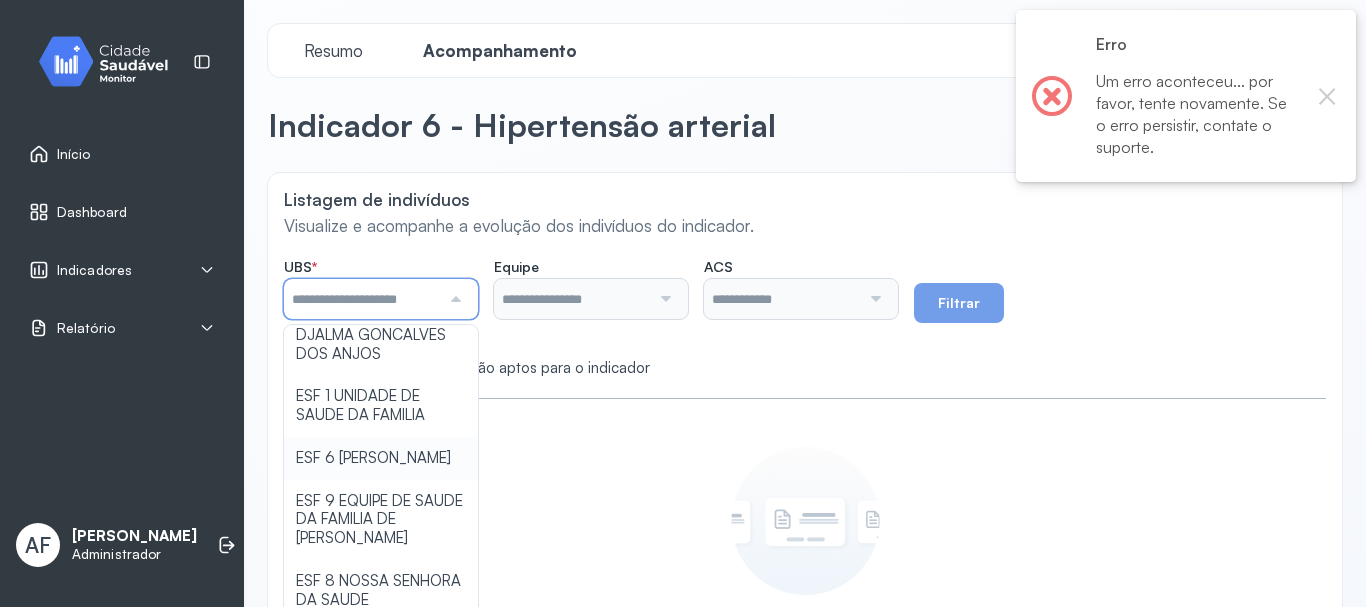 scroll, scrollTop: 611, scrollLeft: 0, axis: vertical 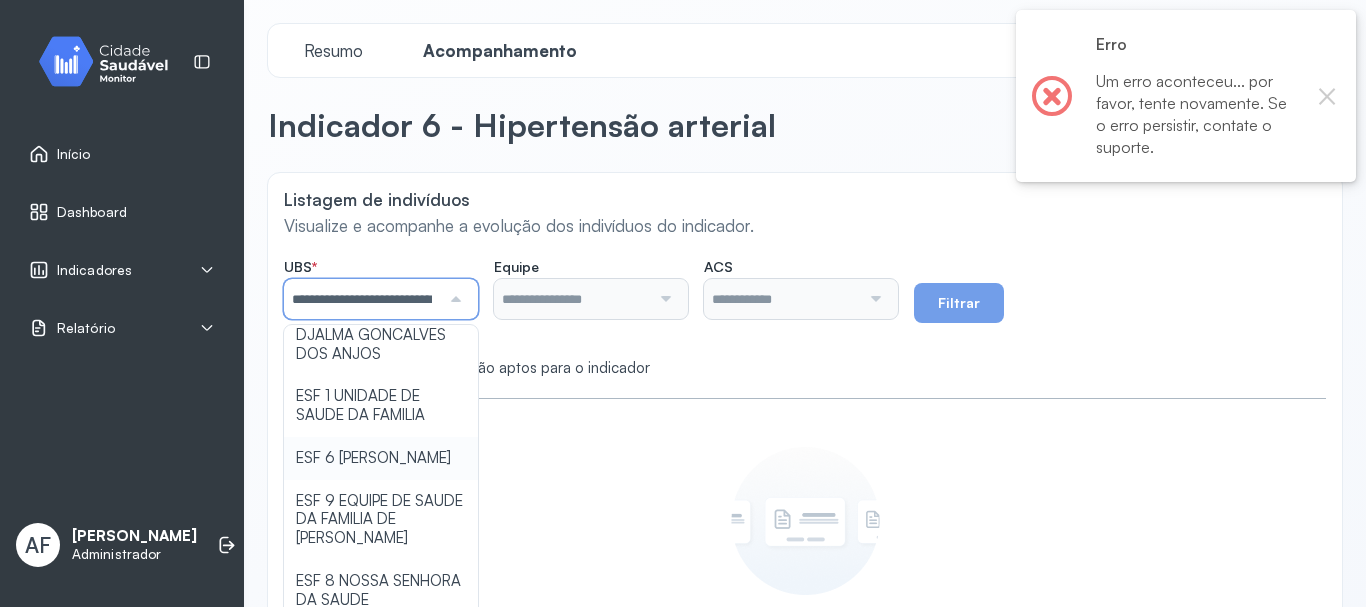 click on "**********" 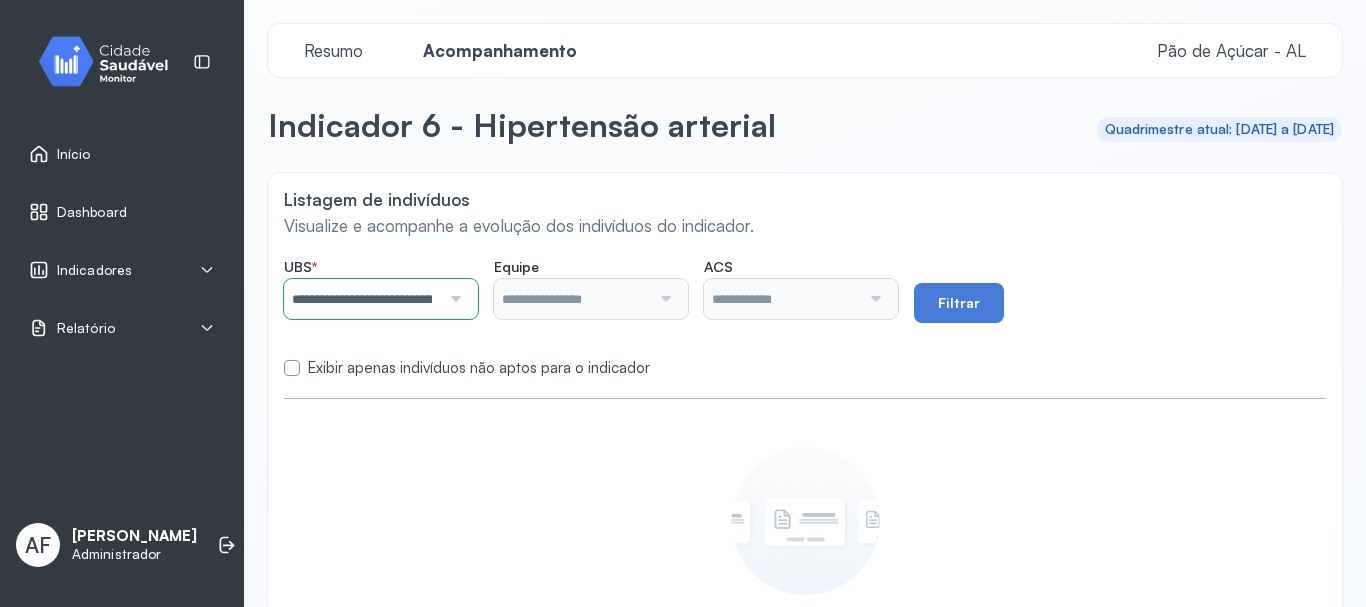 type on "**********" 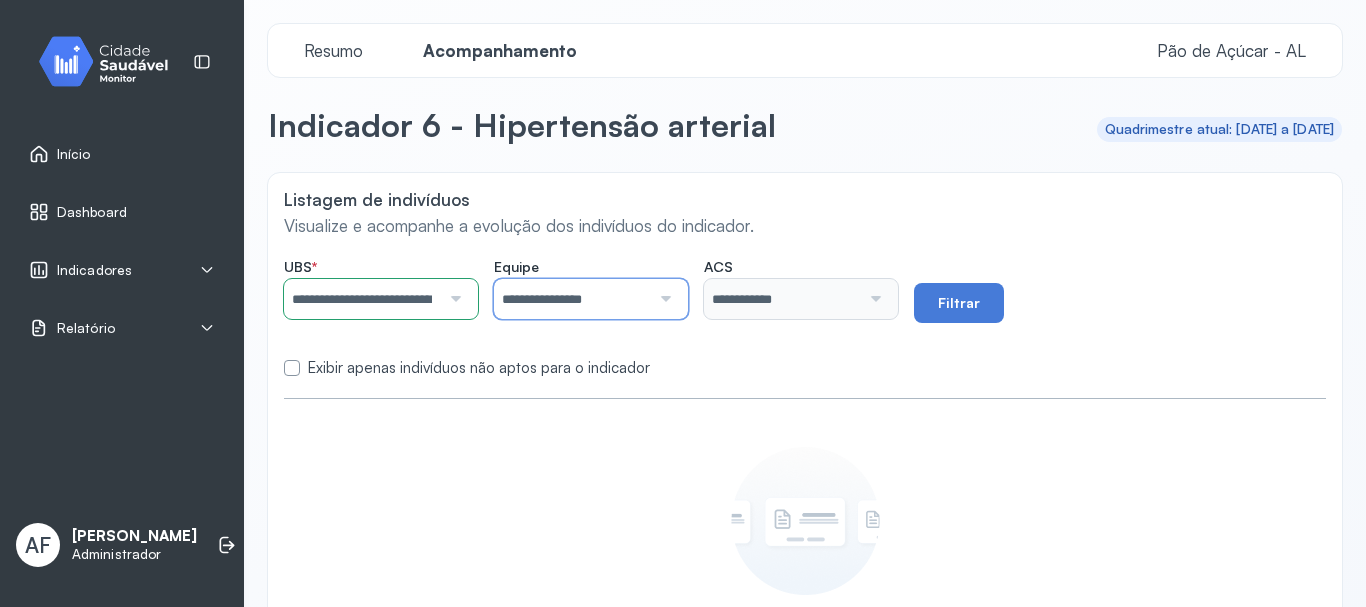 click on "**********" at bounding box center (572, 299) 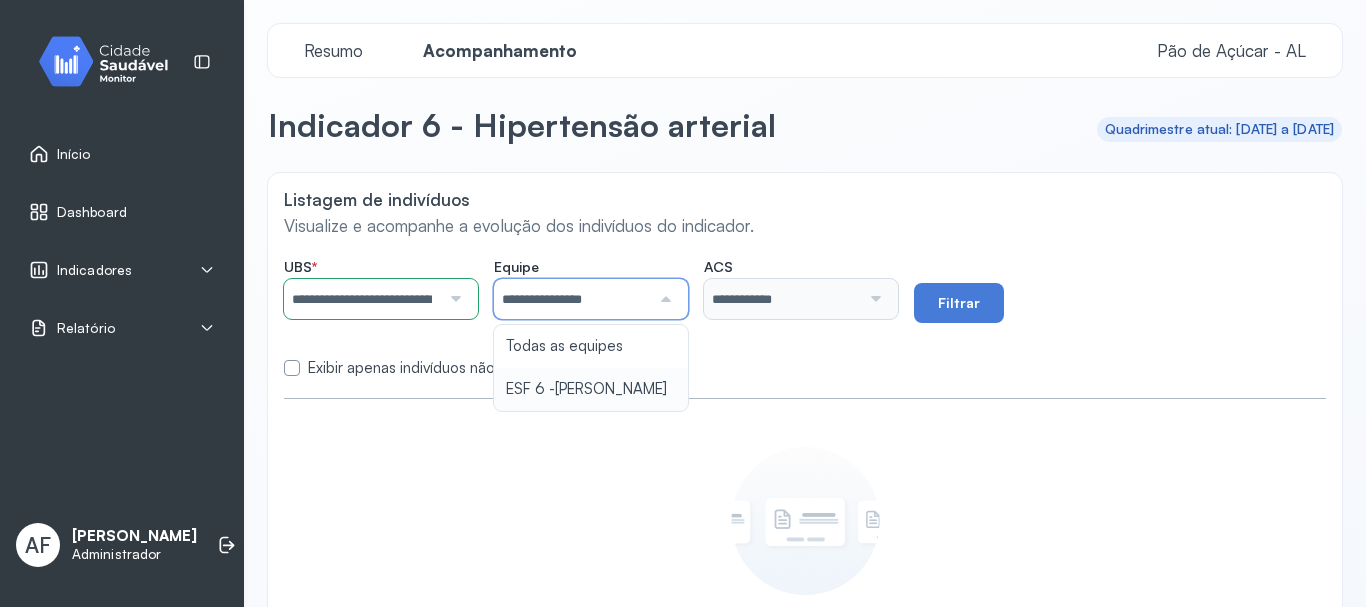 type on "**********" 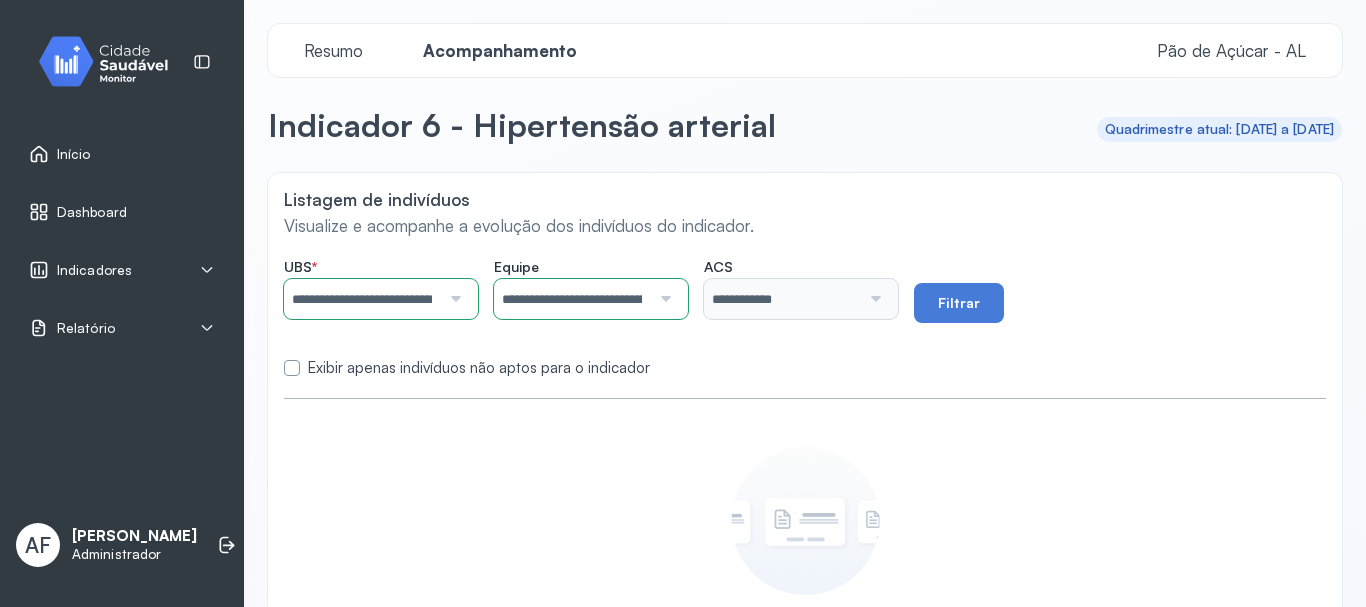 click on "**********" 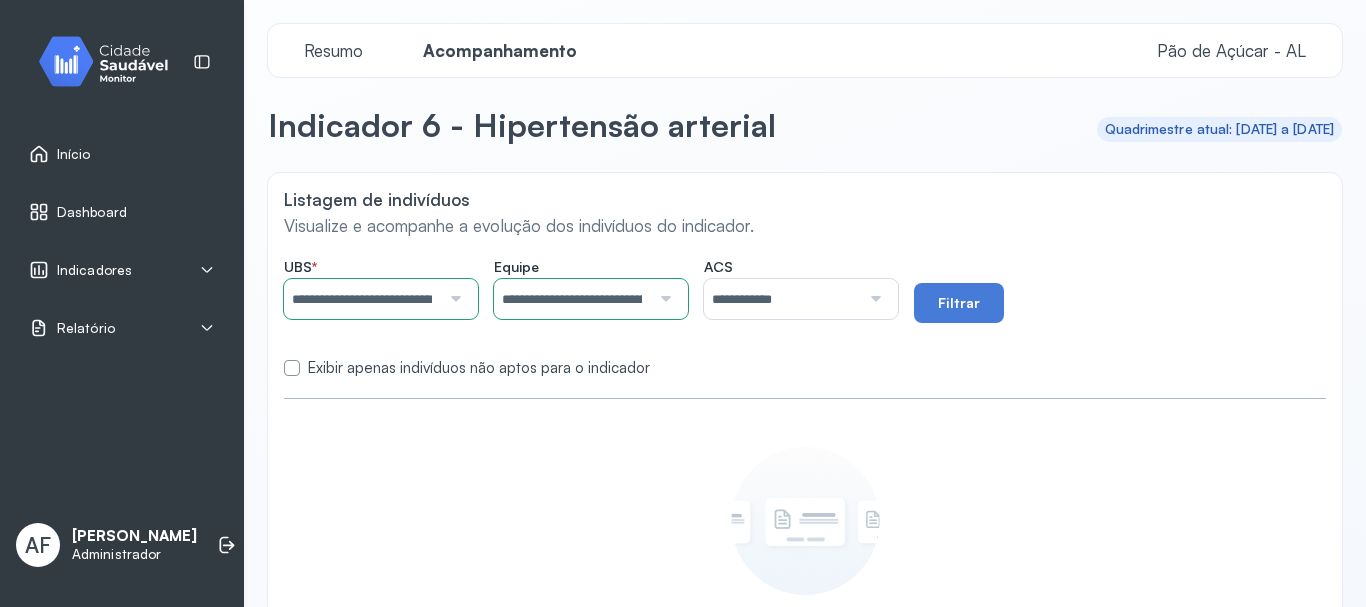 click at bounding box center (873, 299) 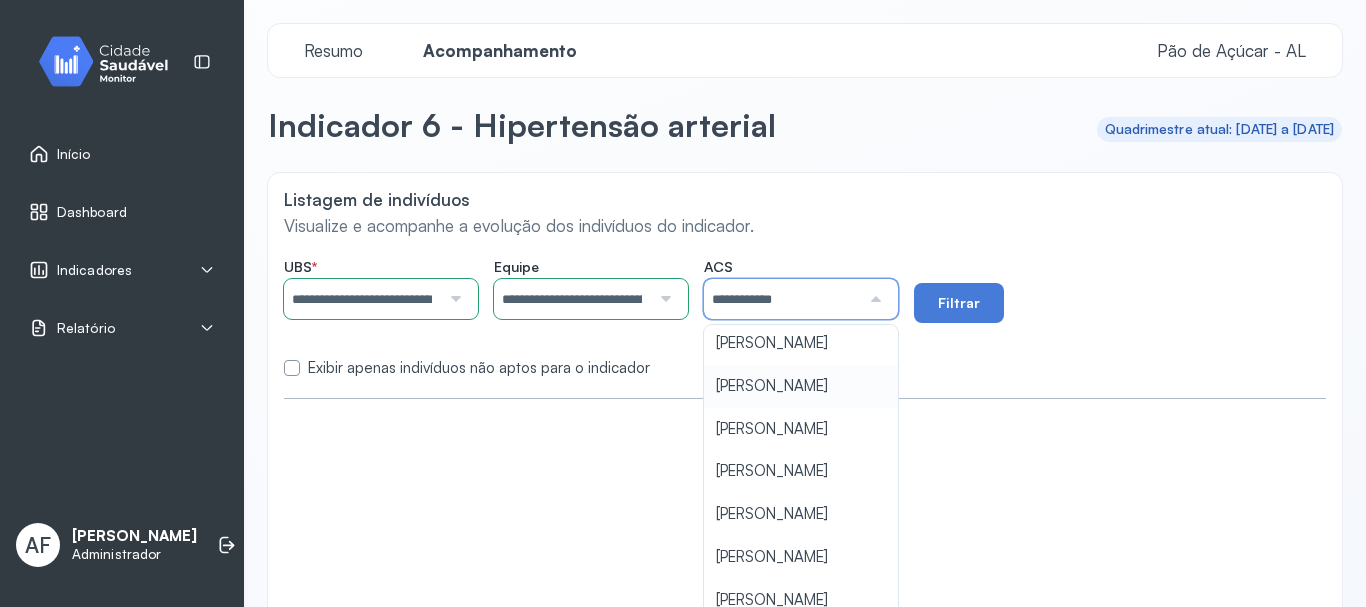 scroll, scrollTop: 632, scrollLeft: 0, axis: vertical 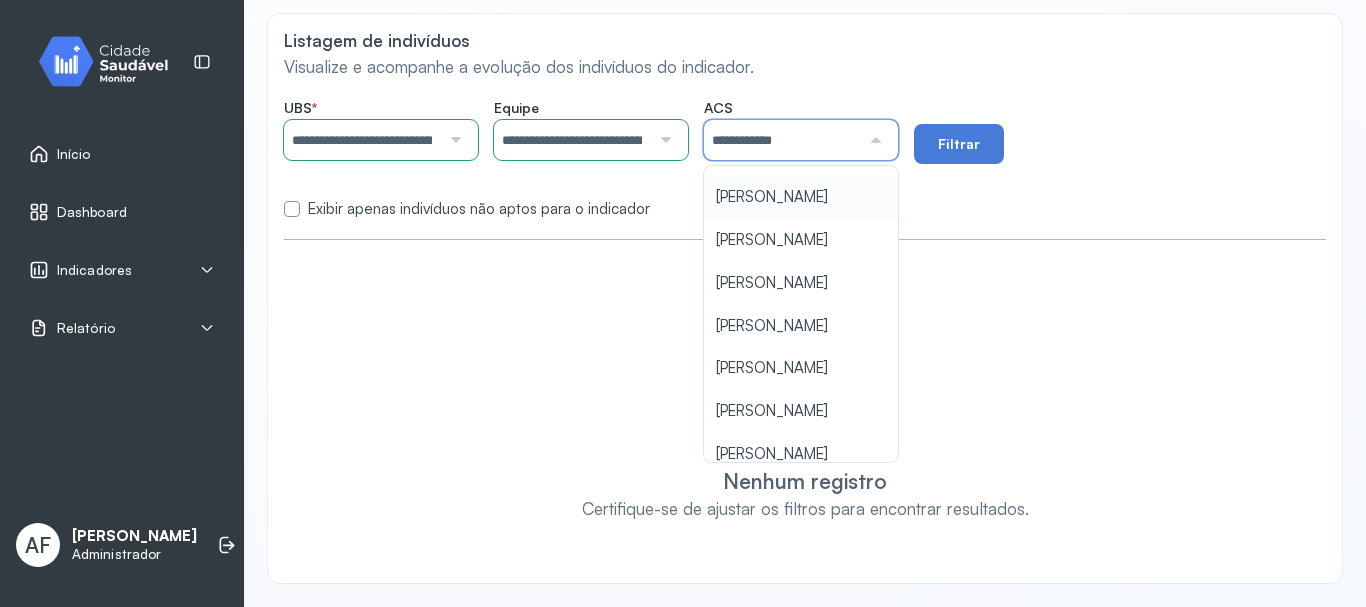 type on "**********" 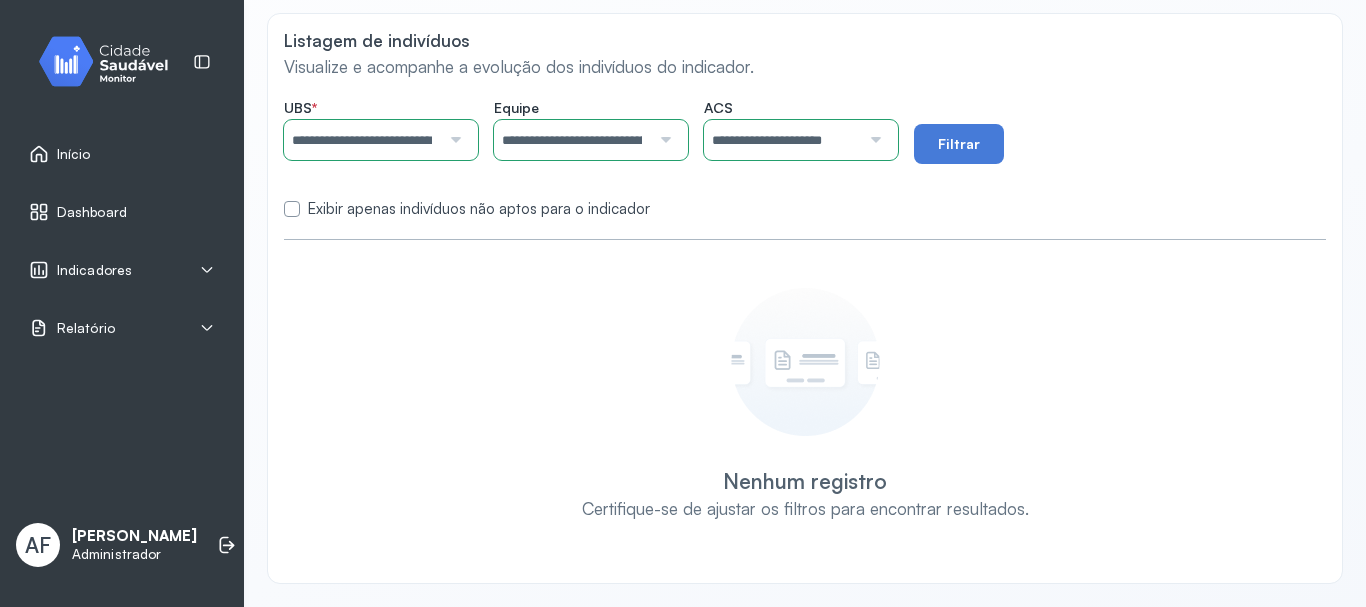 click on "**********" 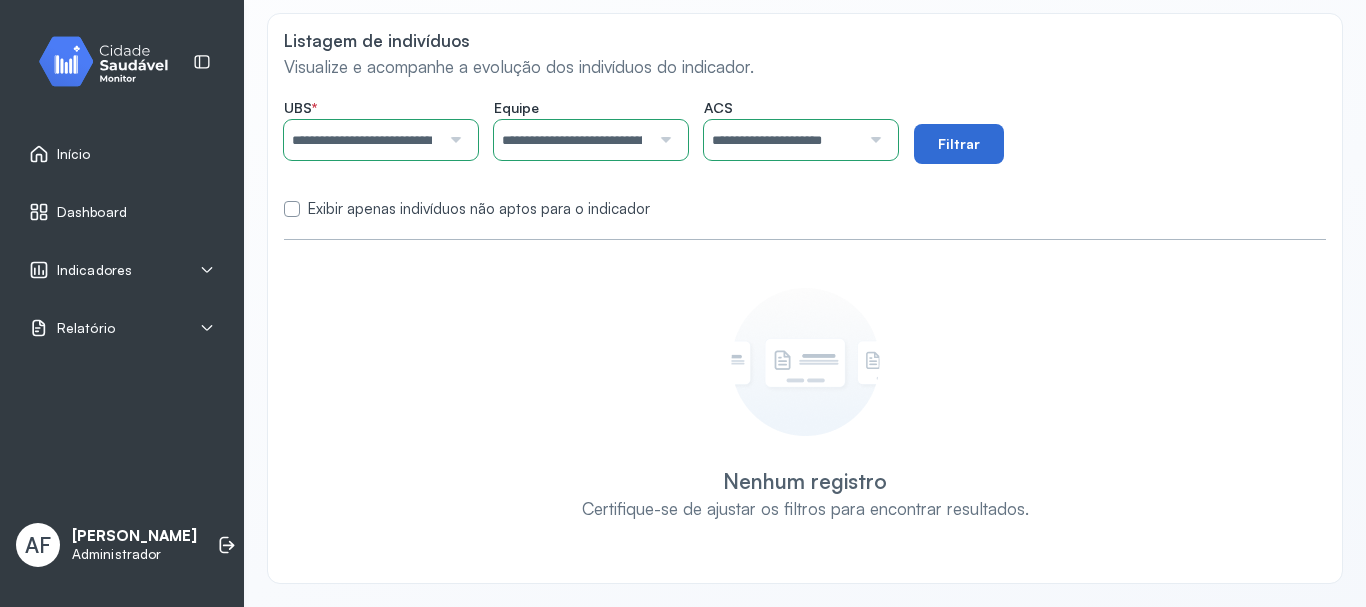 click on "Filtrar" at bounding box center [959, 144] 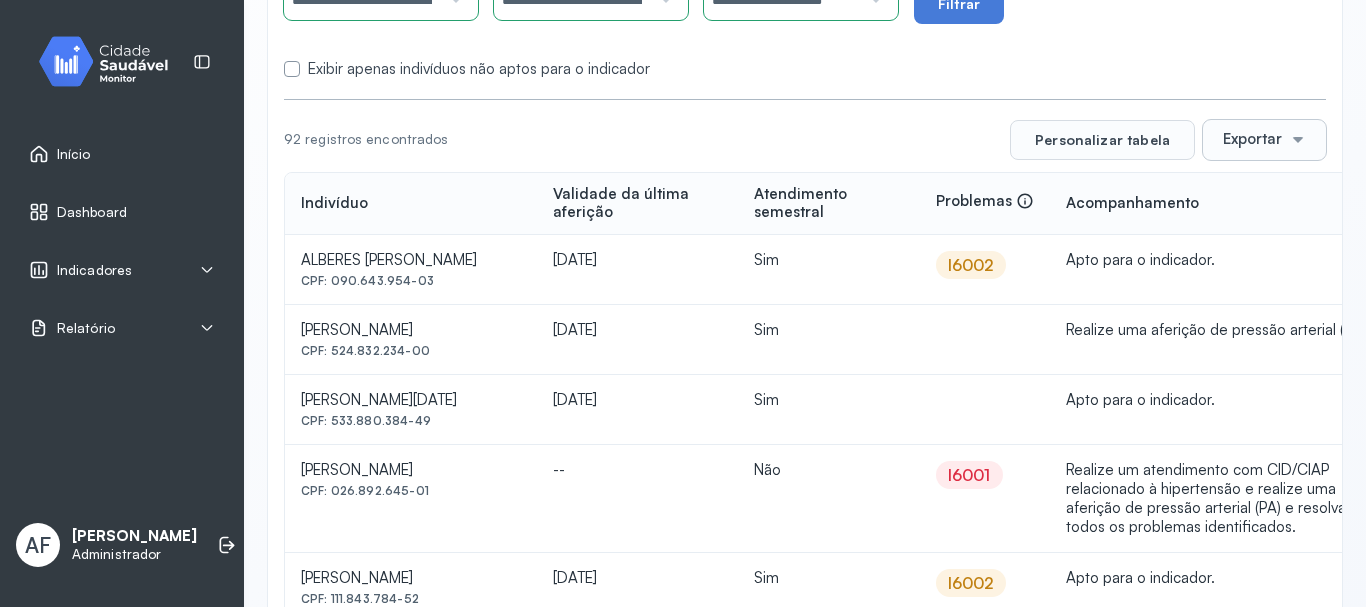 scroll, scrollTop: 300, scrollLeft: 0, axis: vertical 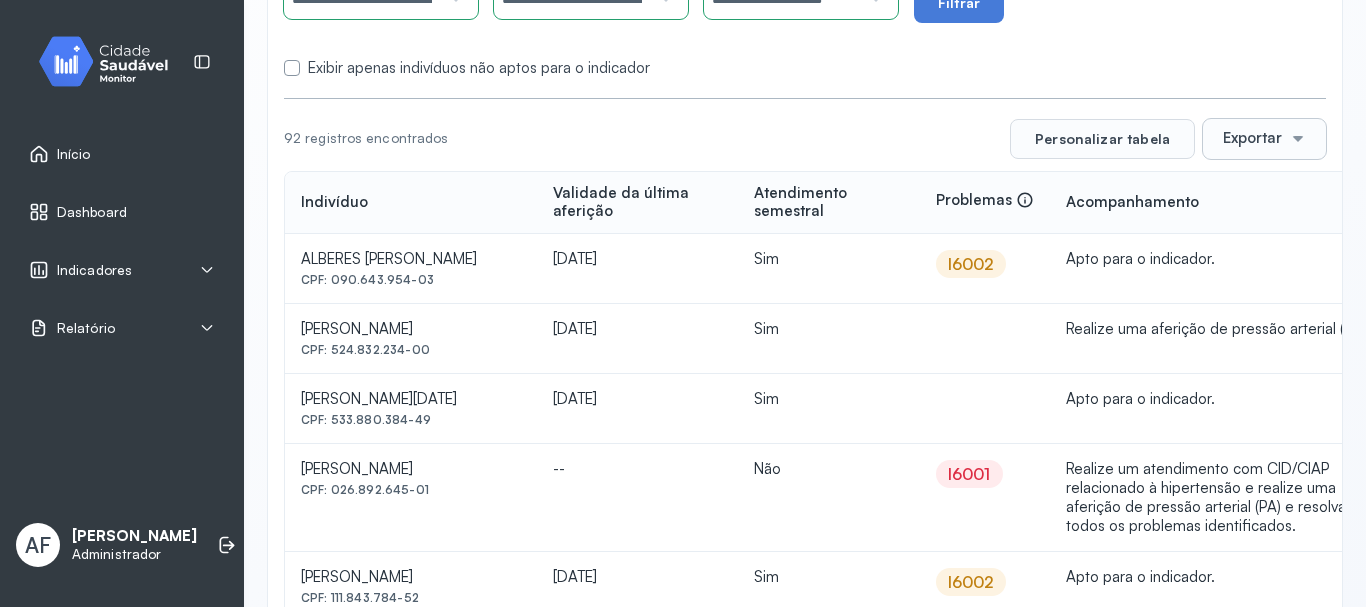 click at bounding box center [292, 68] 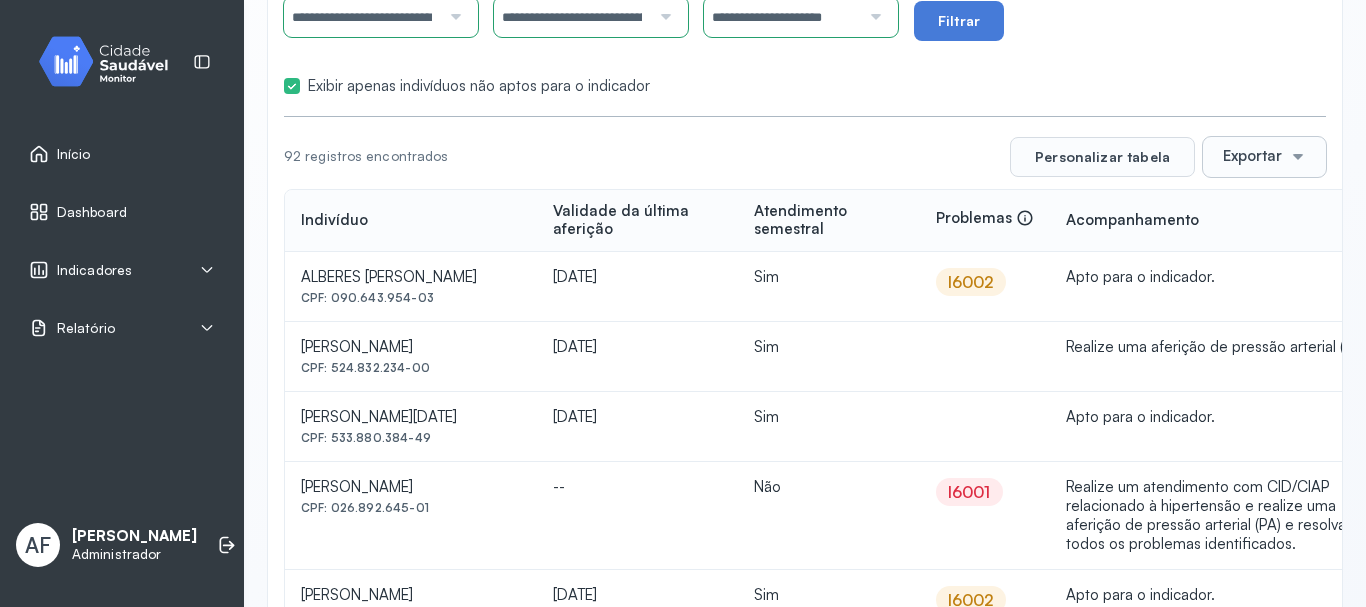scroll, scrollTop: 300, scrollLeft: 0, axis: vertical 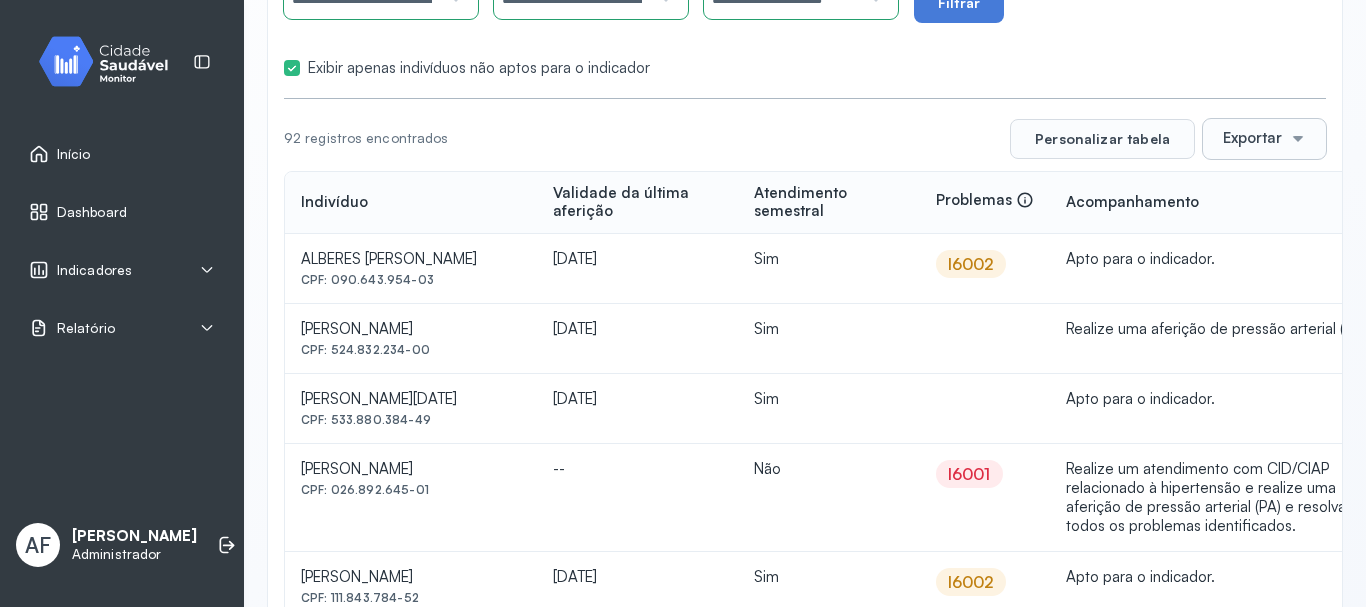 click on "Exportar" at bounding box center [1252, 138] 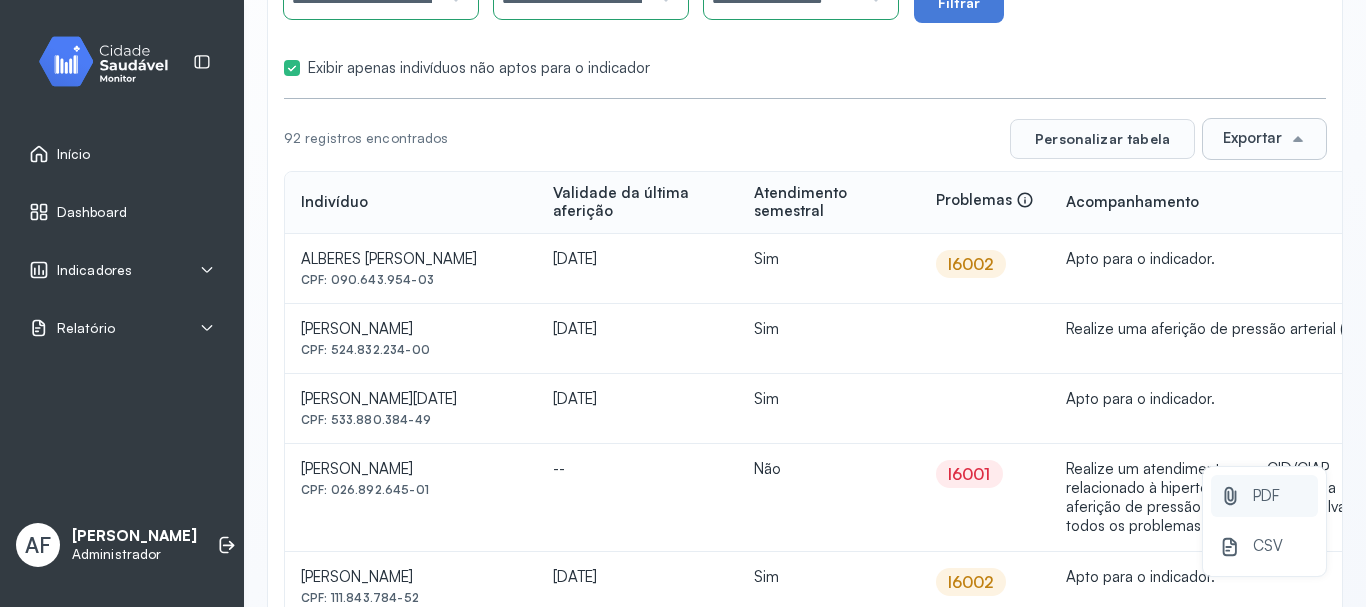 click on "PDF" at bounding box center [1264, 496] 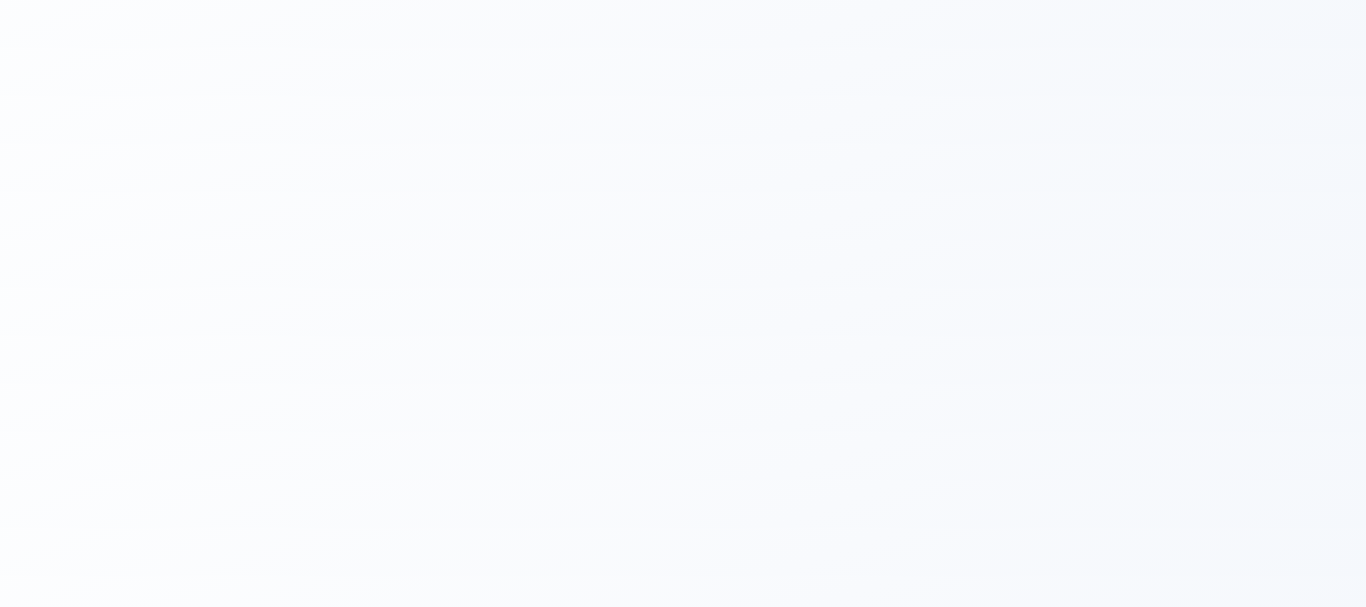 scroll, scrollTop: 0, scrollLeft: 0, axis: both 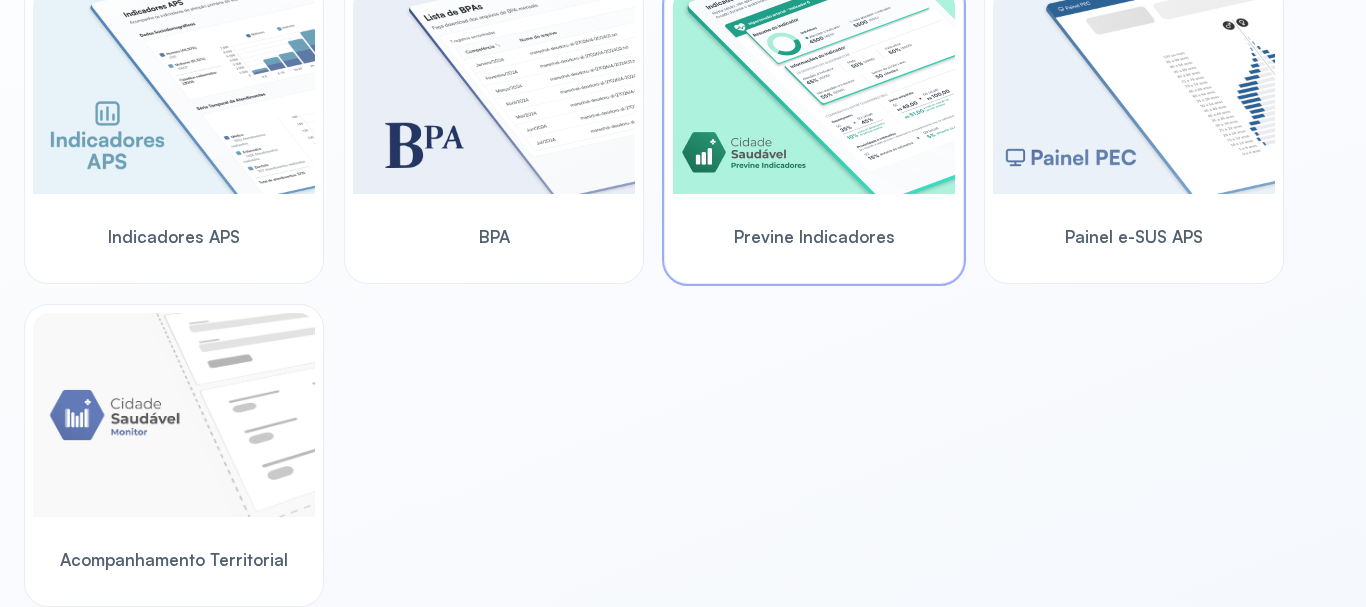 click on "Previne Indicadores" at bounding box center (814, 236) 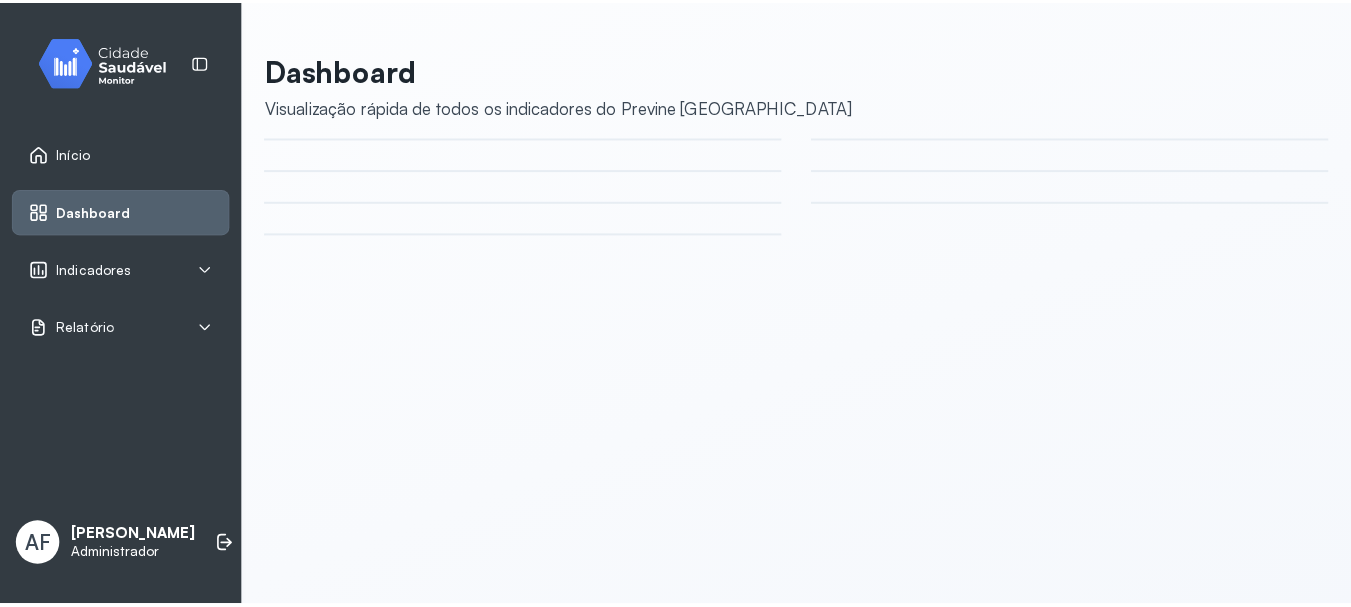 scroll, scrollTop: 0, scrollLeft: 0, axis: both 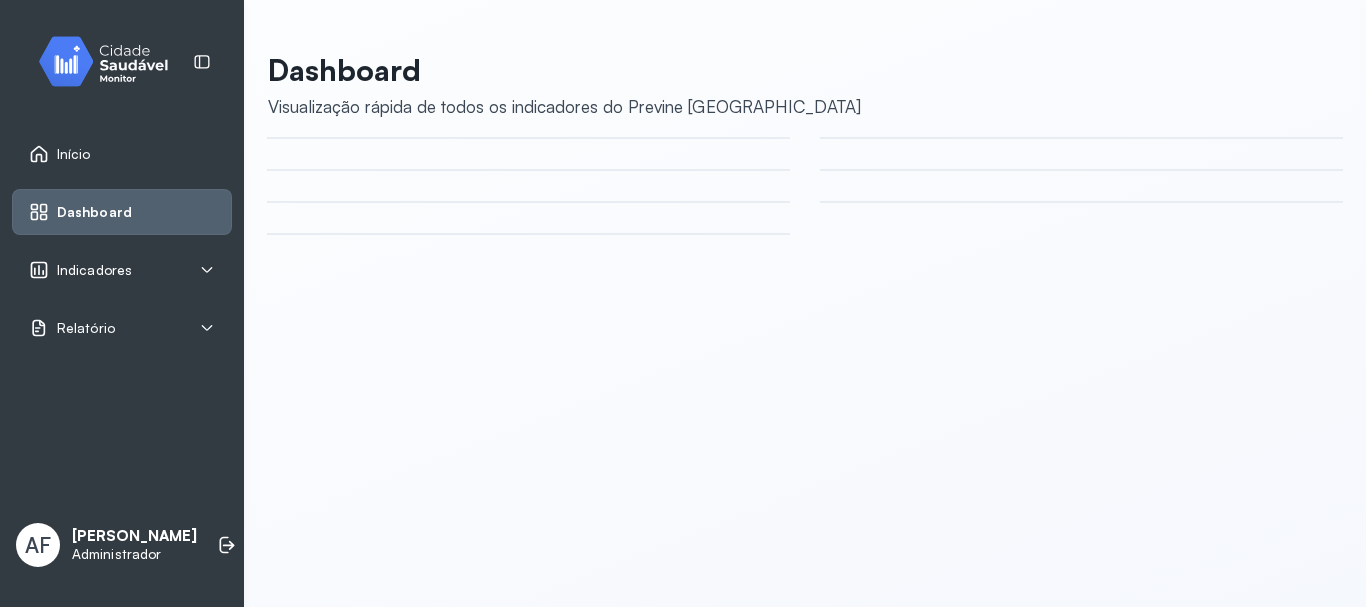 click 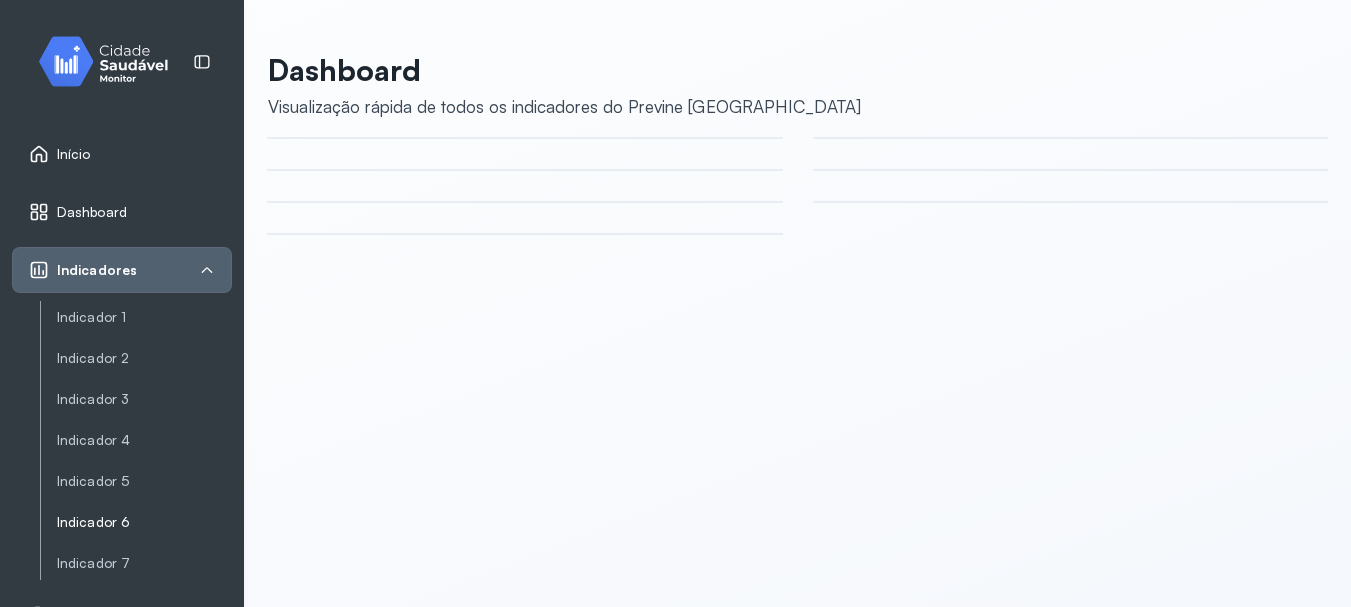 click on "Indicador 6" at bounding box center [144, 522] 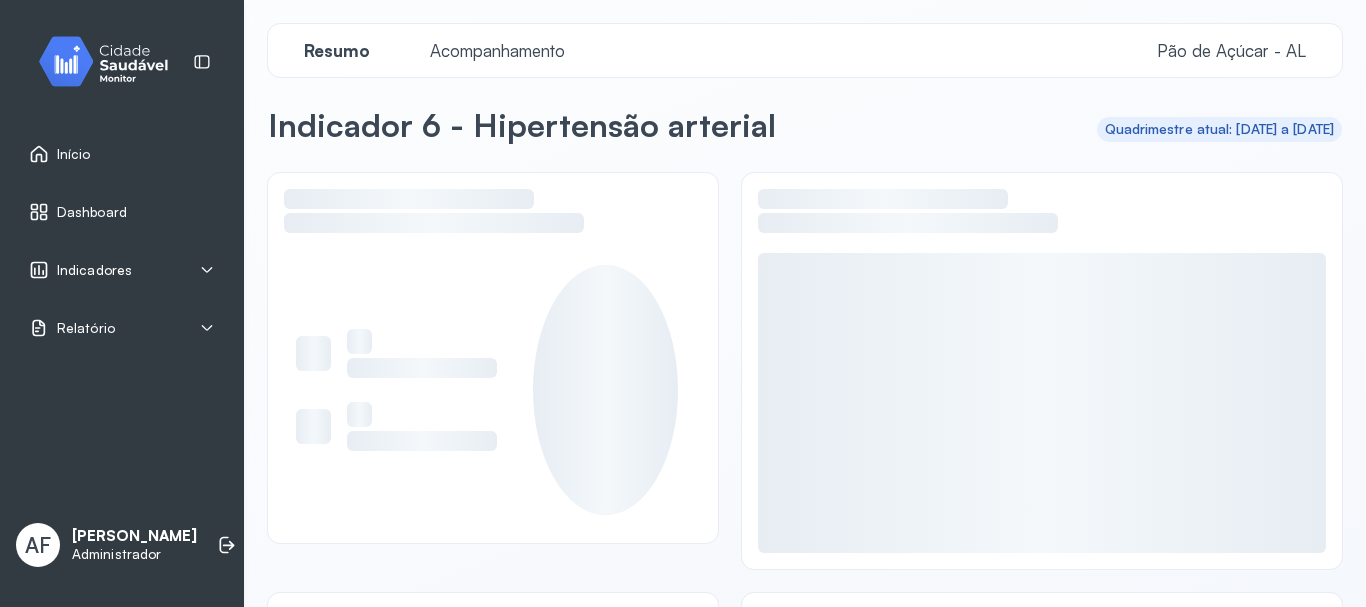 click on "Indicadores" at bounding box center (94, 270) 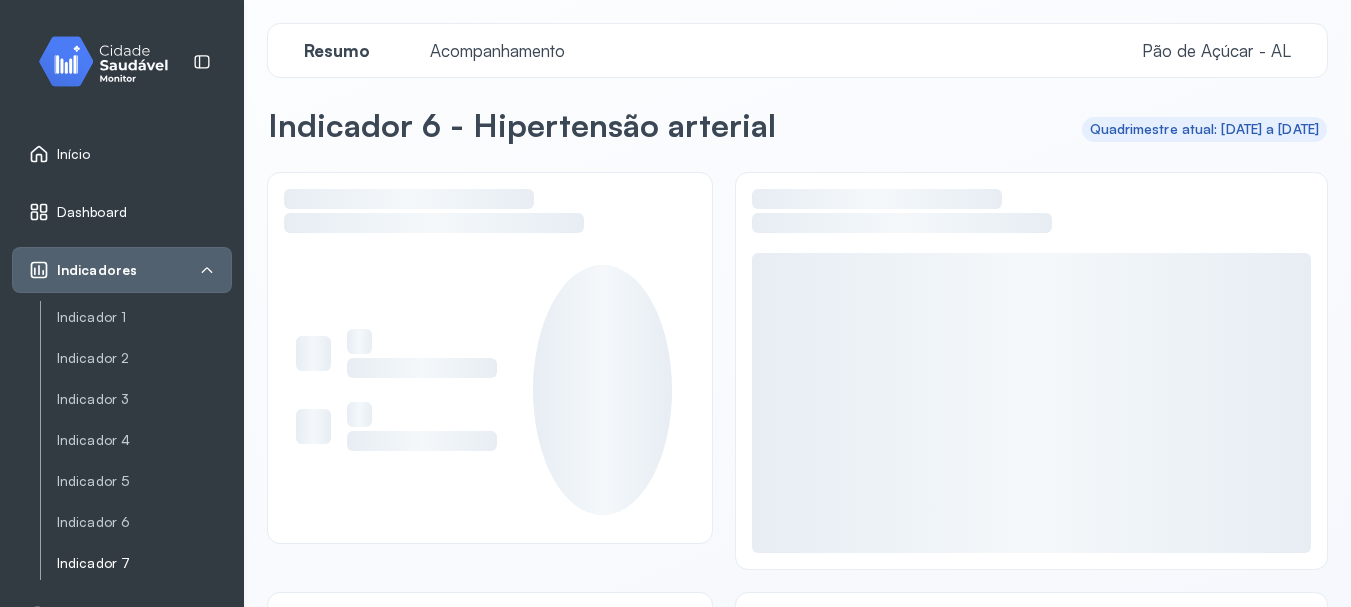 click on "Indicador 7" at bounding box center (144, 563) 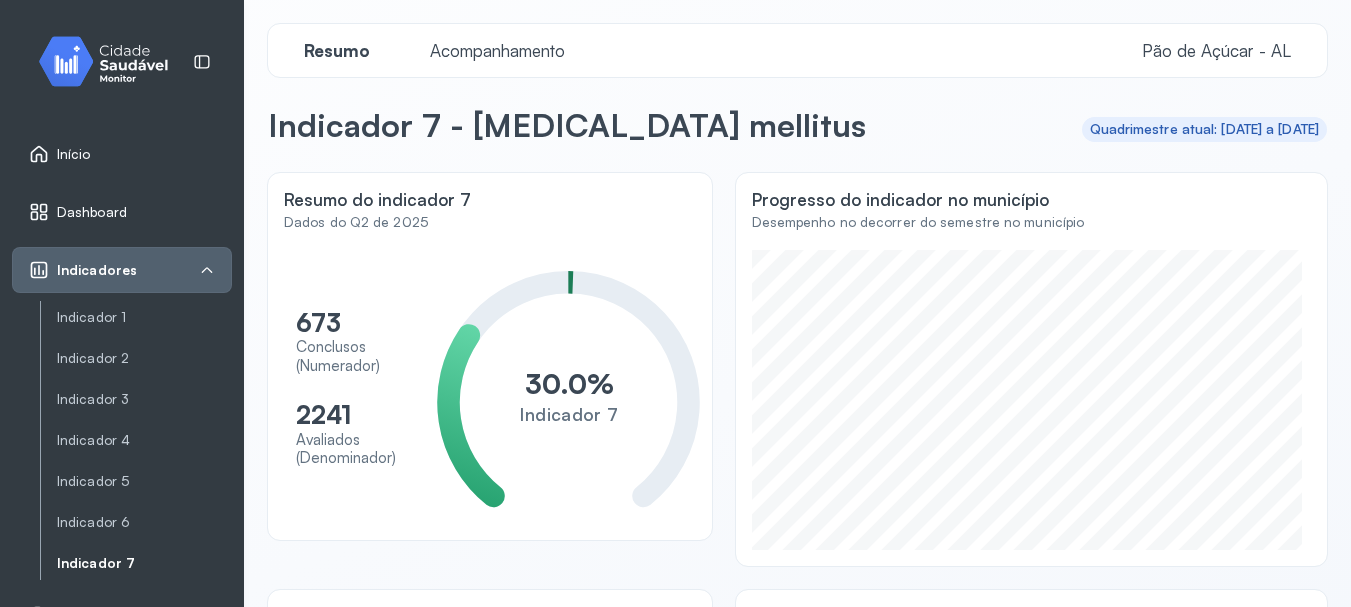 click on "Acompanhamento" at bounding box center [497, 51] 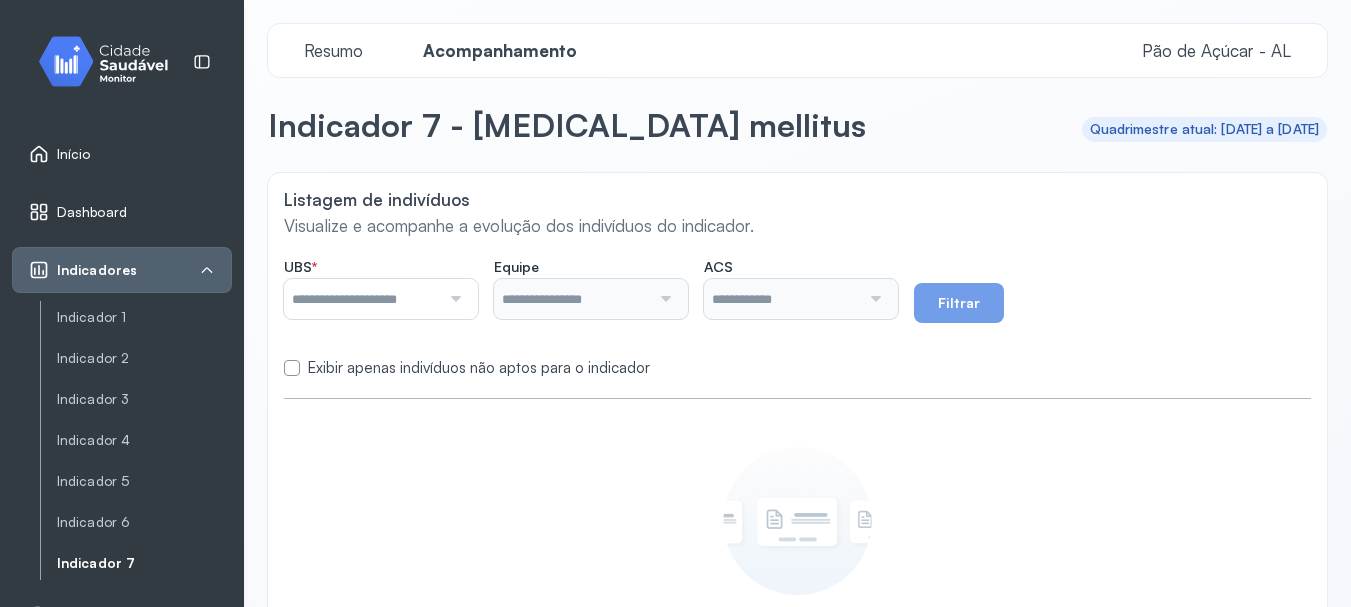 click on "Indicador 7" at bounding box center (144, 563) 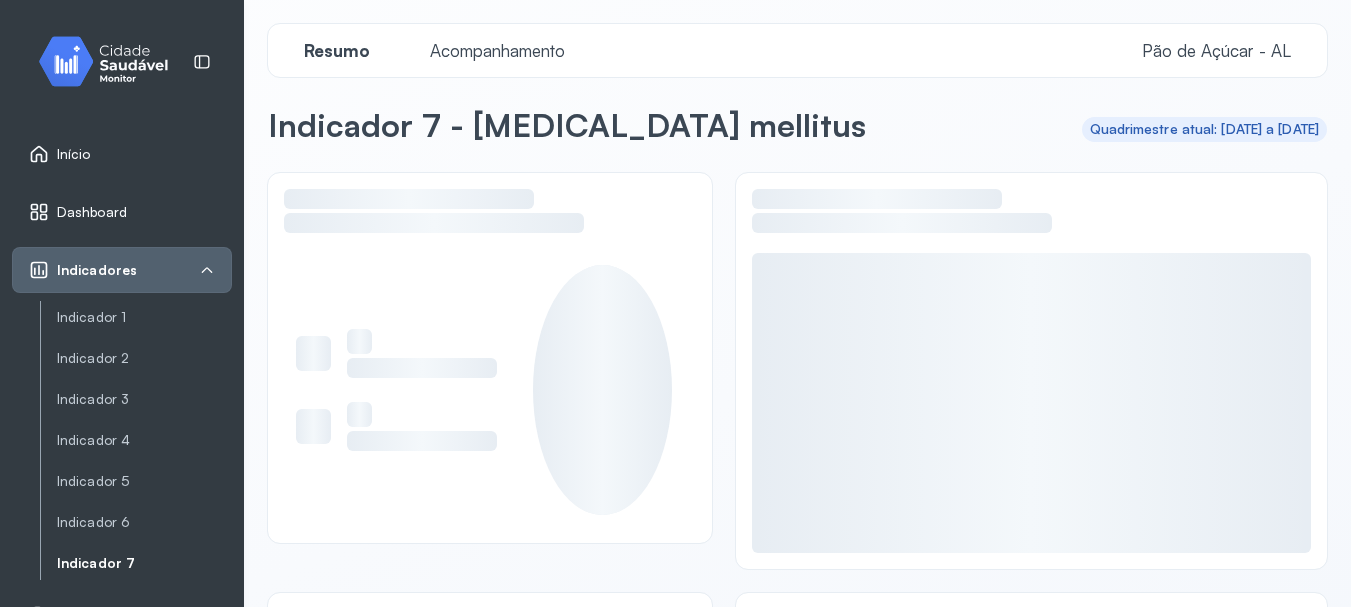 click on "Resumo Acompanhamento Pão de Açúcar - AL" 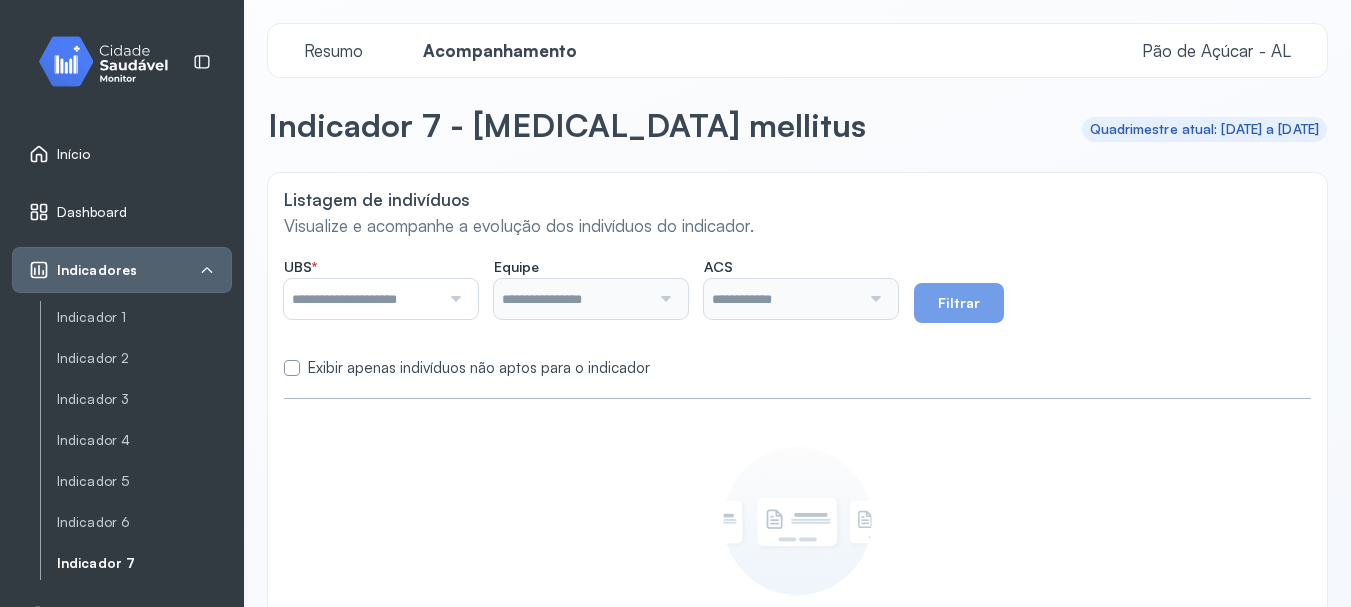 click at bounding box center [453, 299] 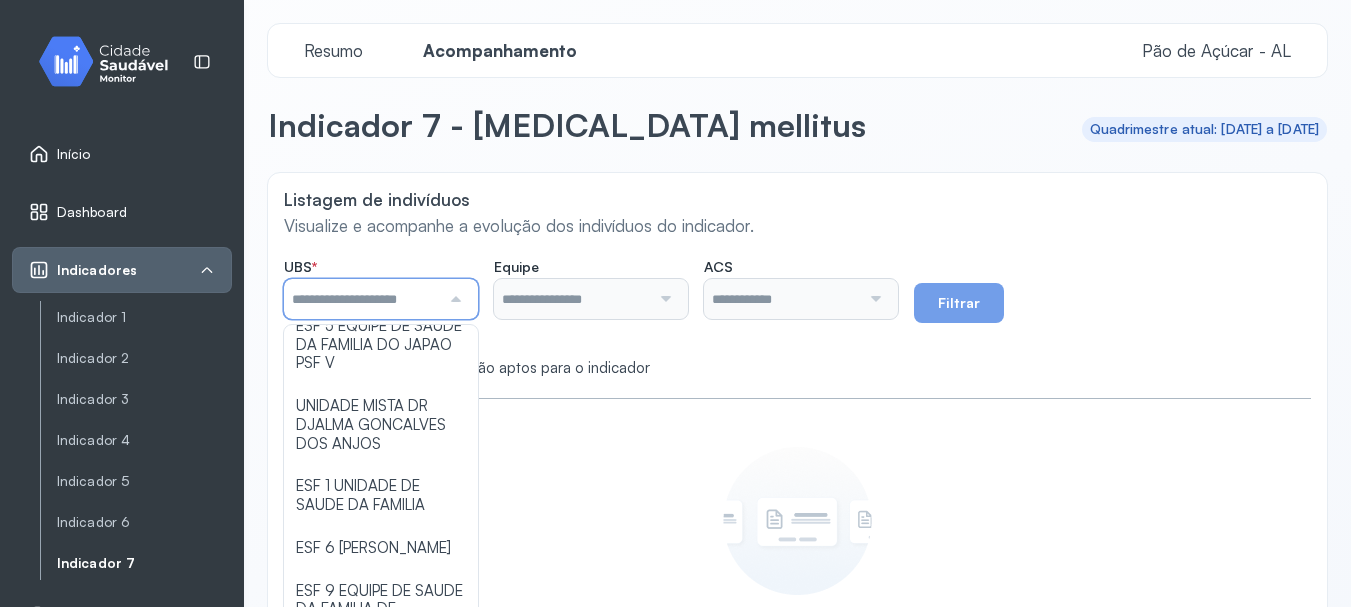 scroll, scrollTop: 600, scrollLeft: 0, axis: vertical 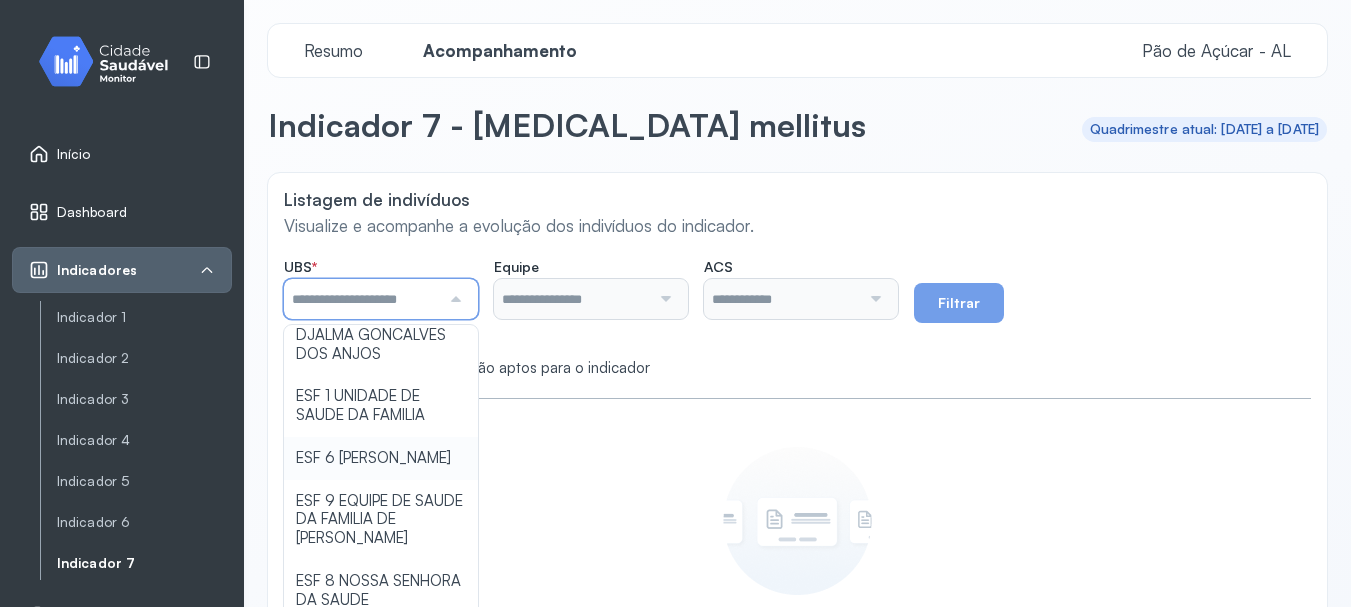 type on "**********" 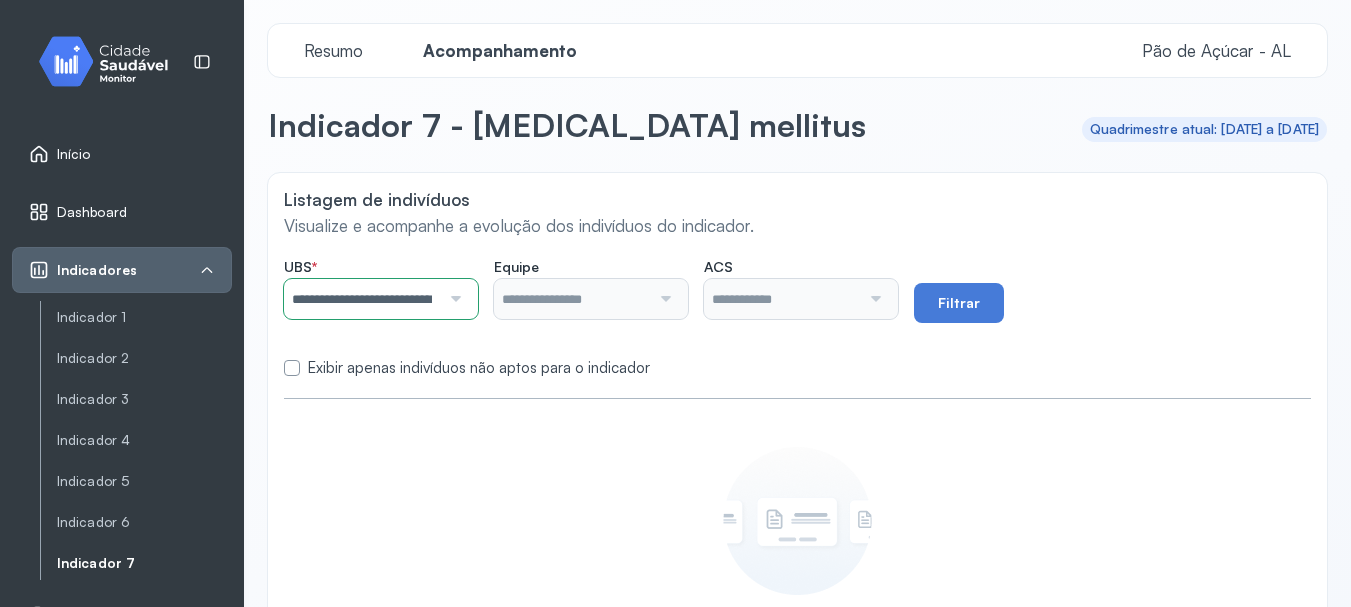 click on "**********" 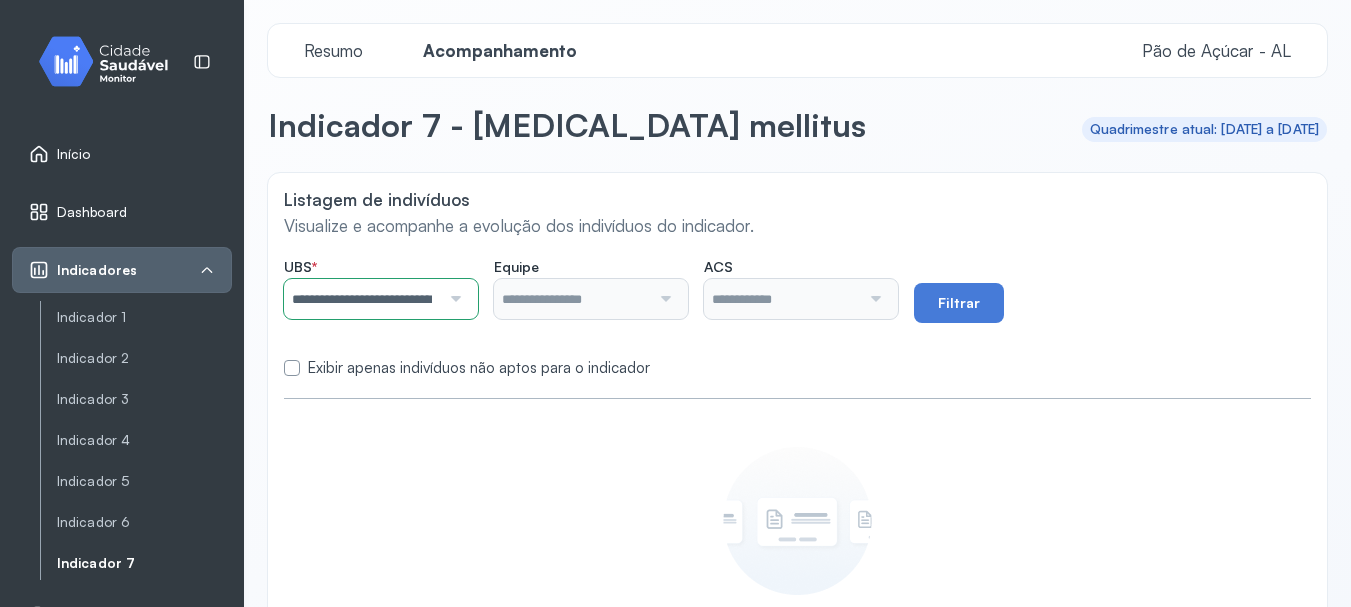 type on "**********" 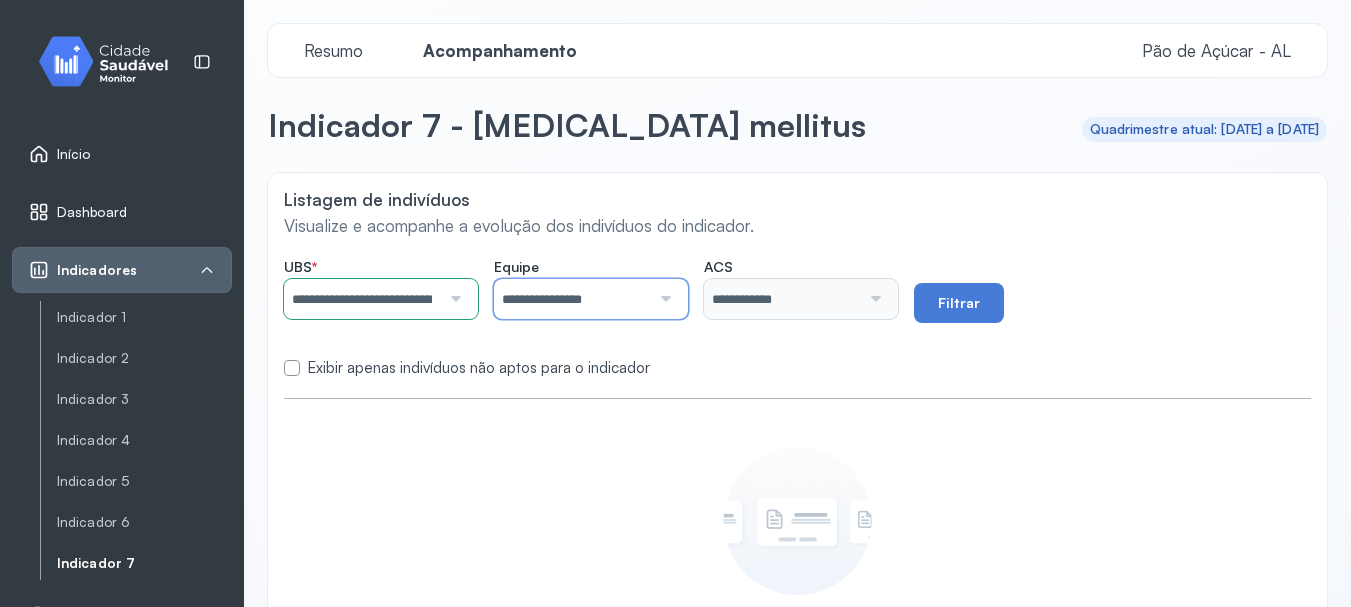 click on "**********" at bounding box center [572, 299] 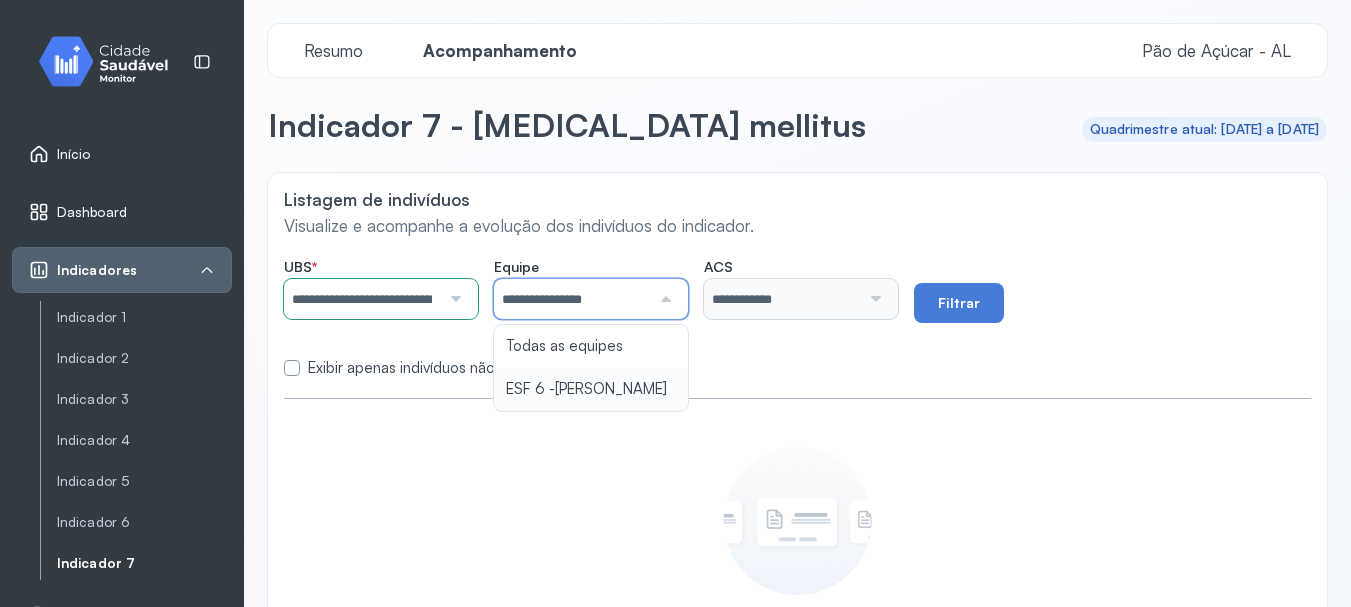 type on "**********" 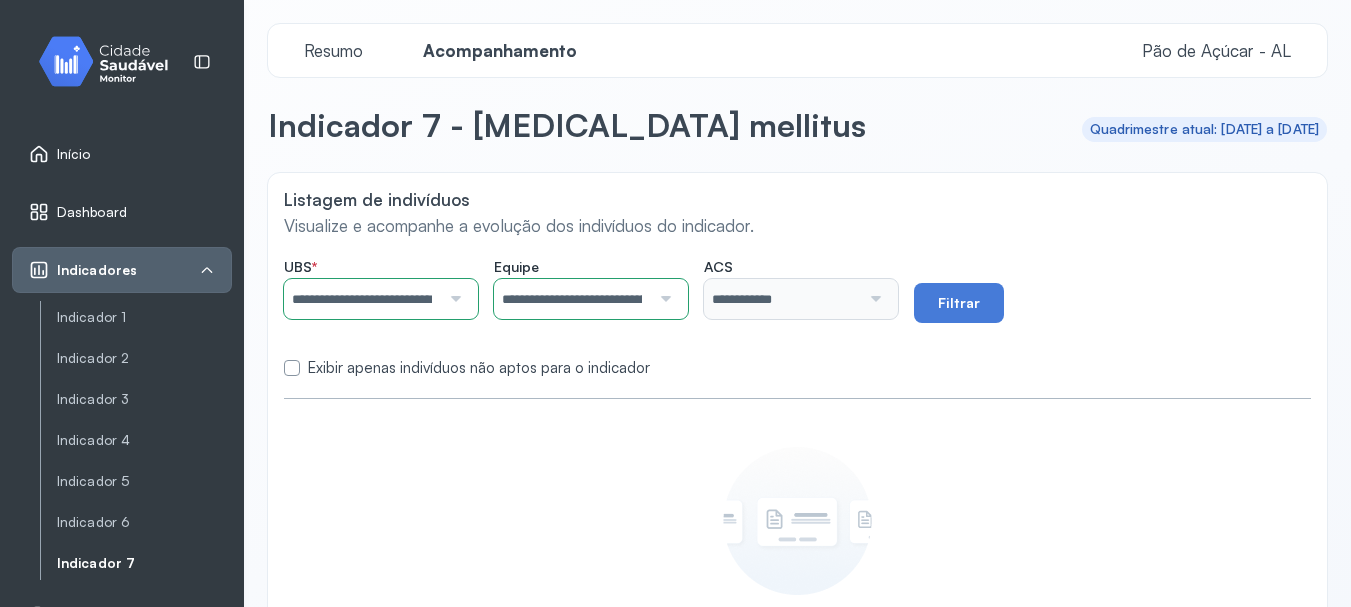 click on "**********" 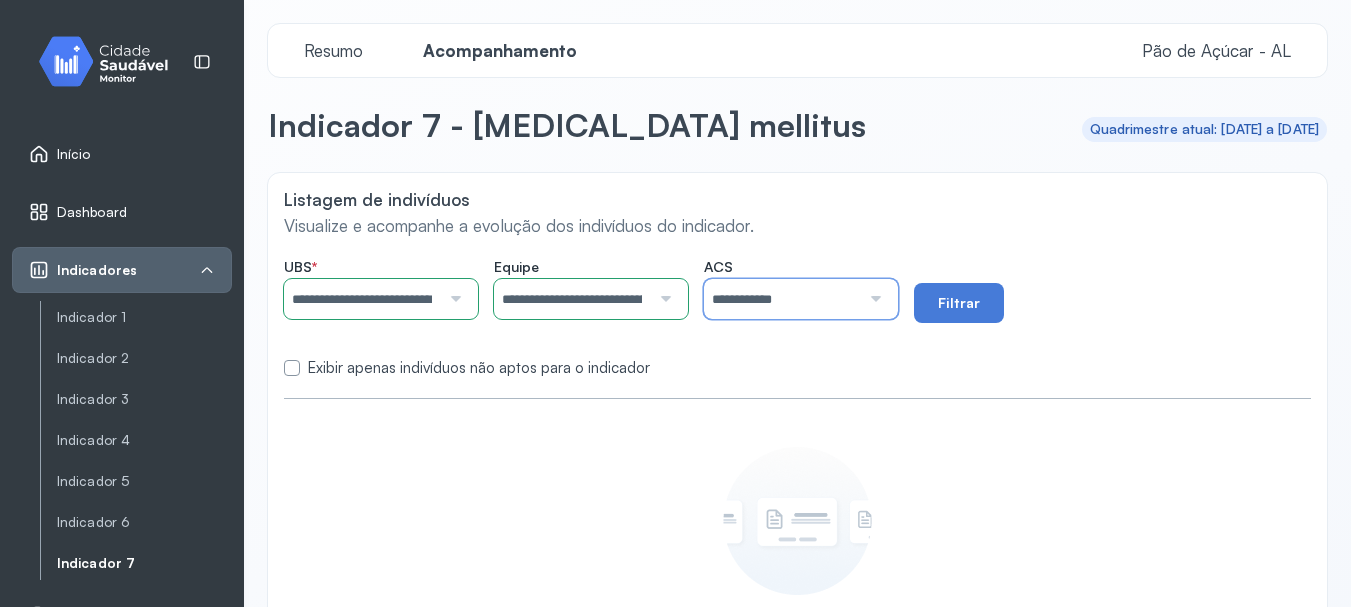 click on "**********" at bounding box center (782, 299) 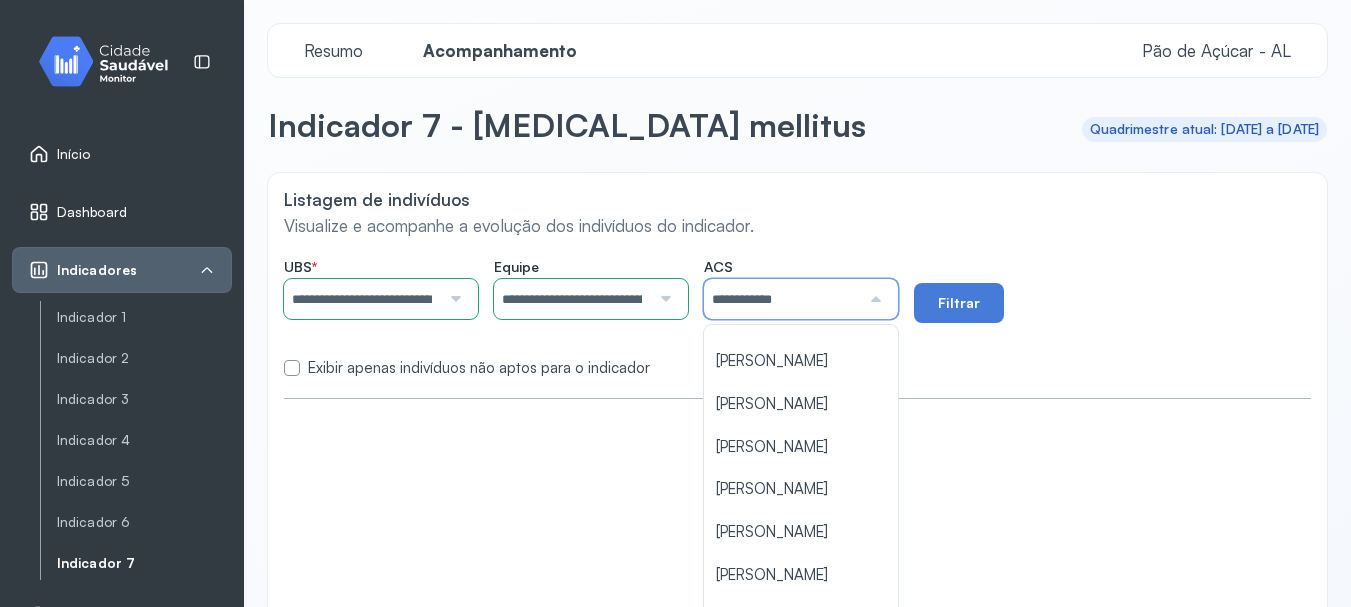 scroll, scrollTop: 400, scrollLeft: 0, axis: vertical 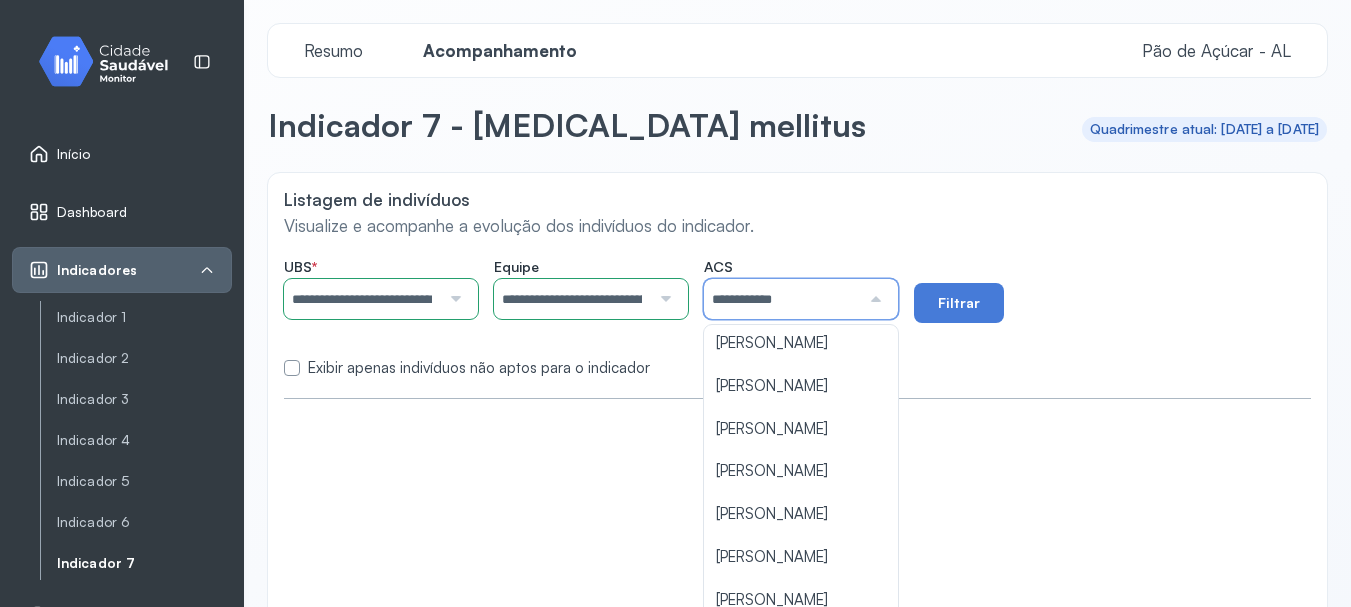 type on "**********" 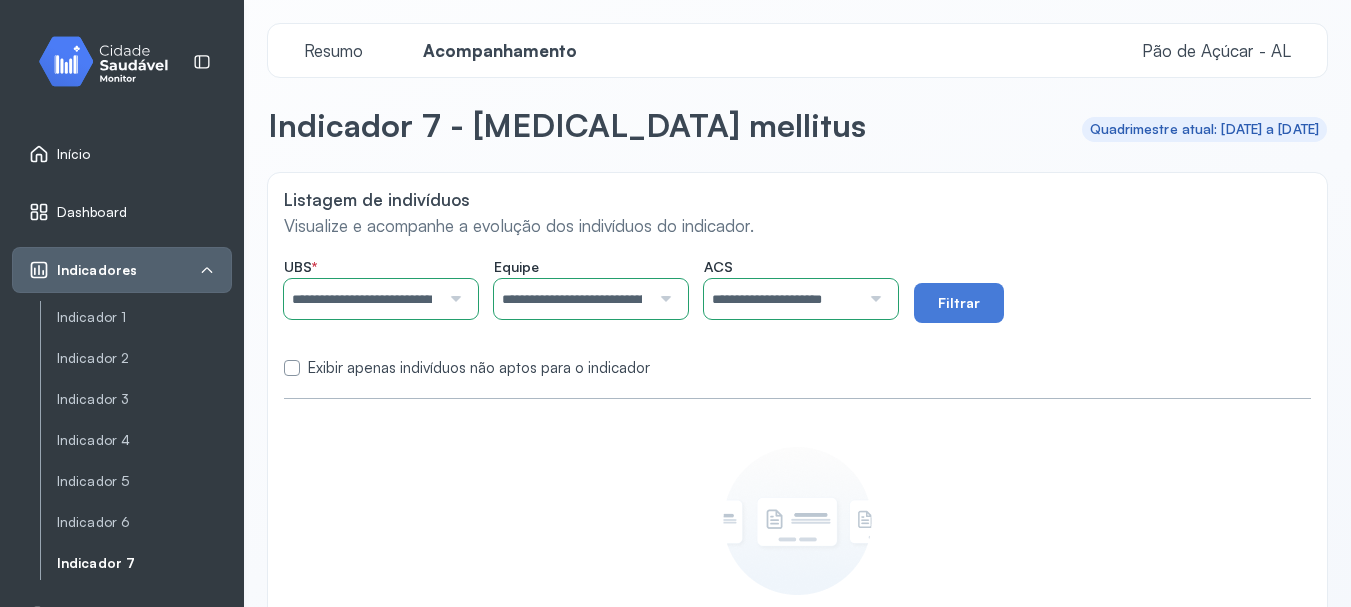 click on "**********" at bounding box center (797, 313) 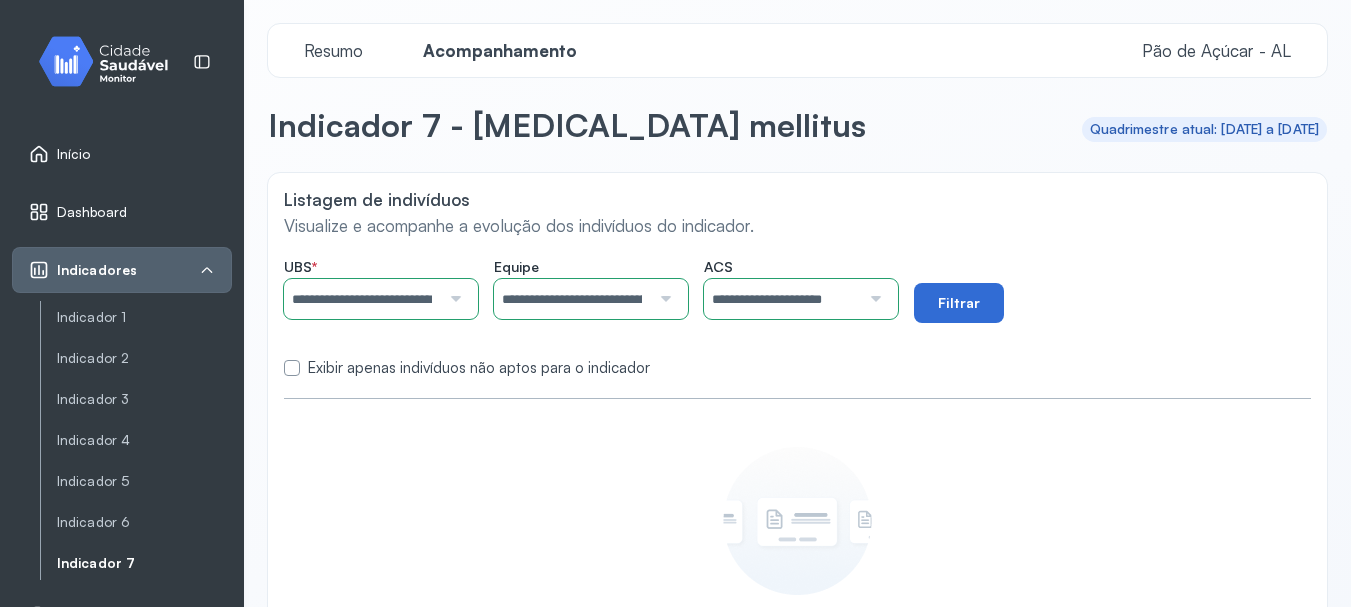 click on "Filtrar" at bounding box center [959, 303] 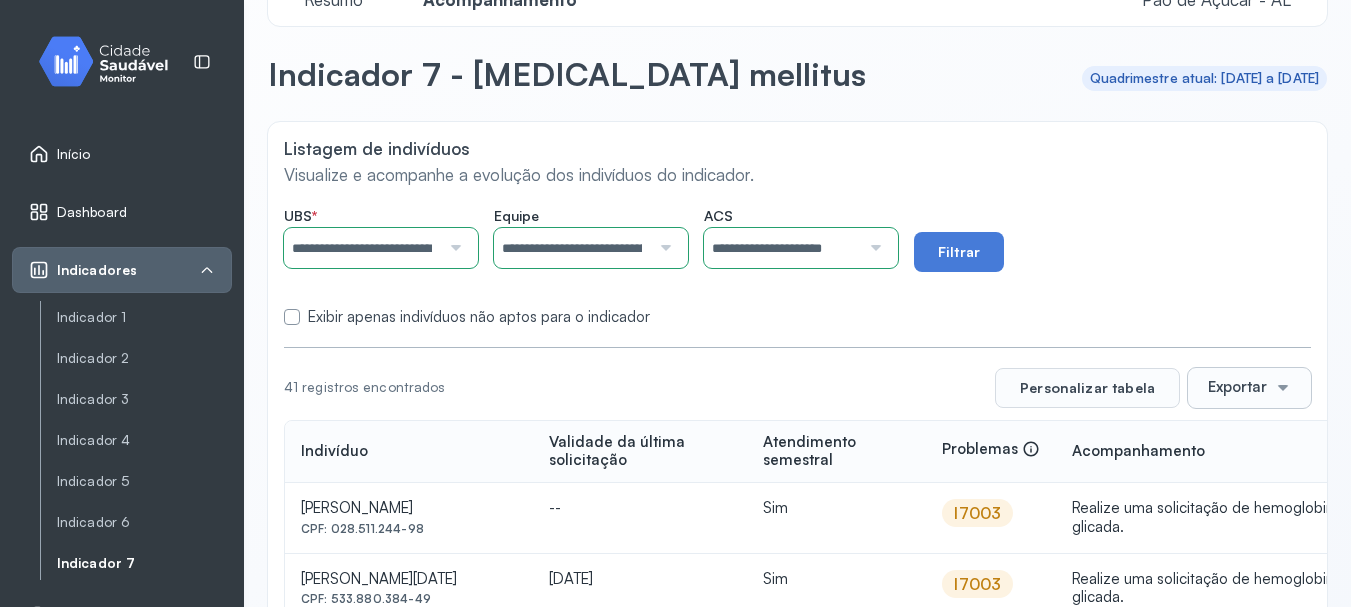 scroll, scrollTop: 0, scrollLeft: 0, axis: both 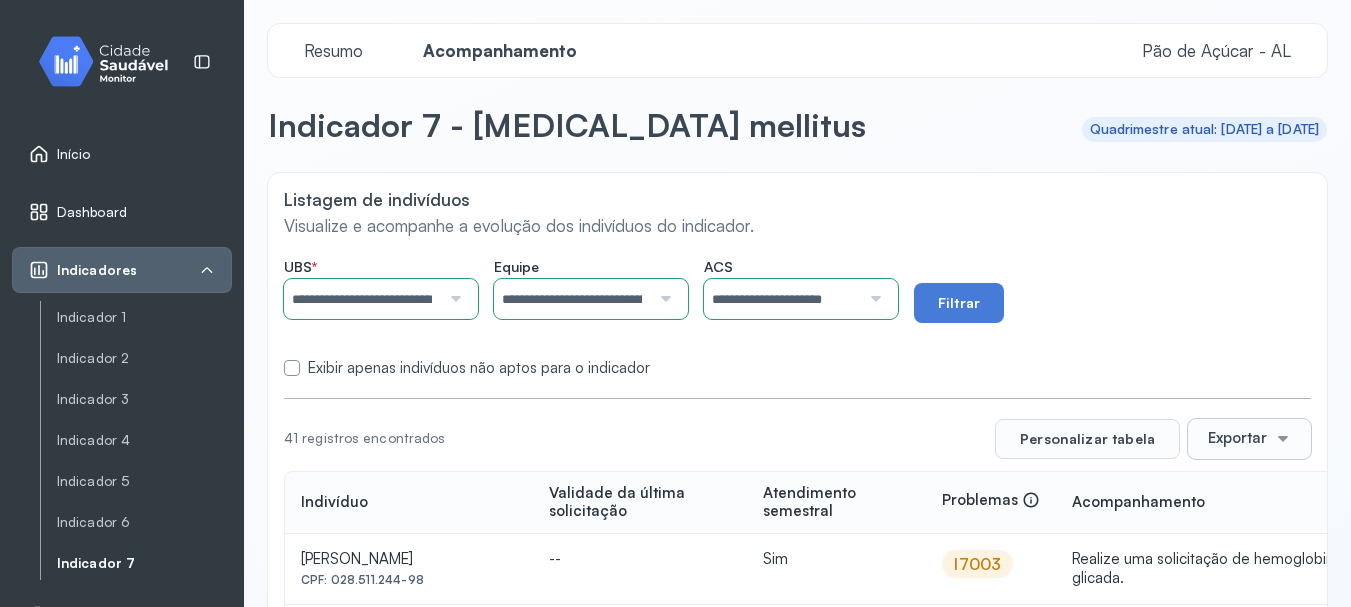 click at bounding box center (1283, 439) 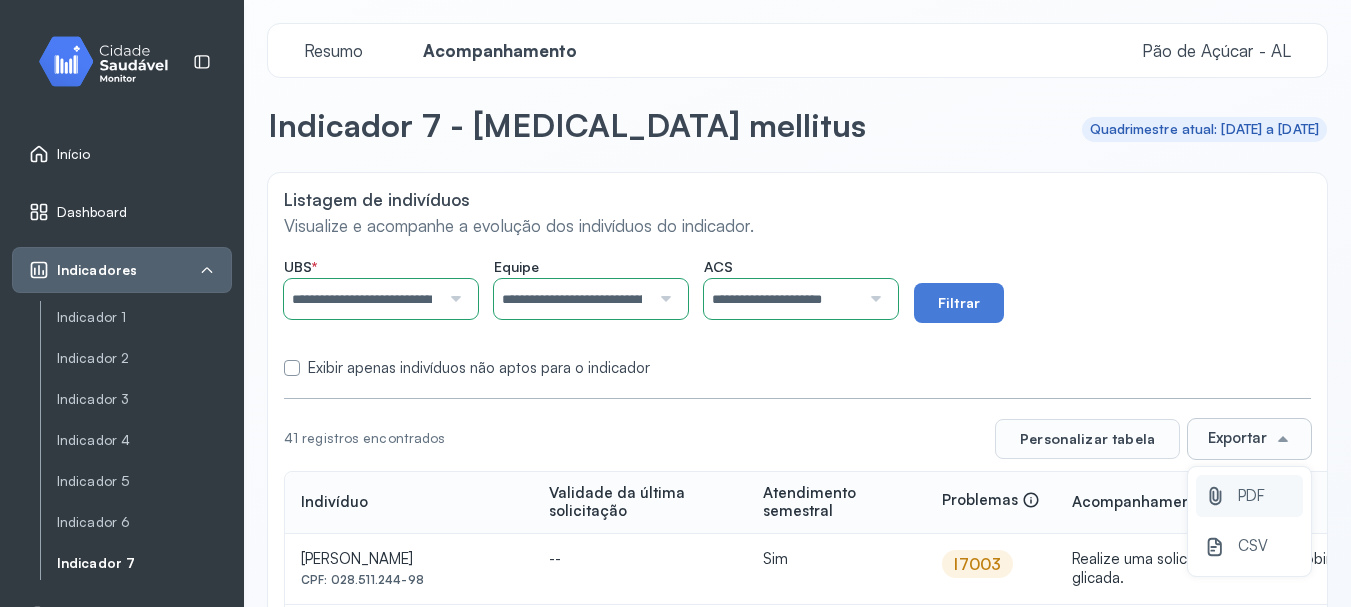 click on "PDF" at bounding box center (1251, 496) 